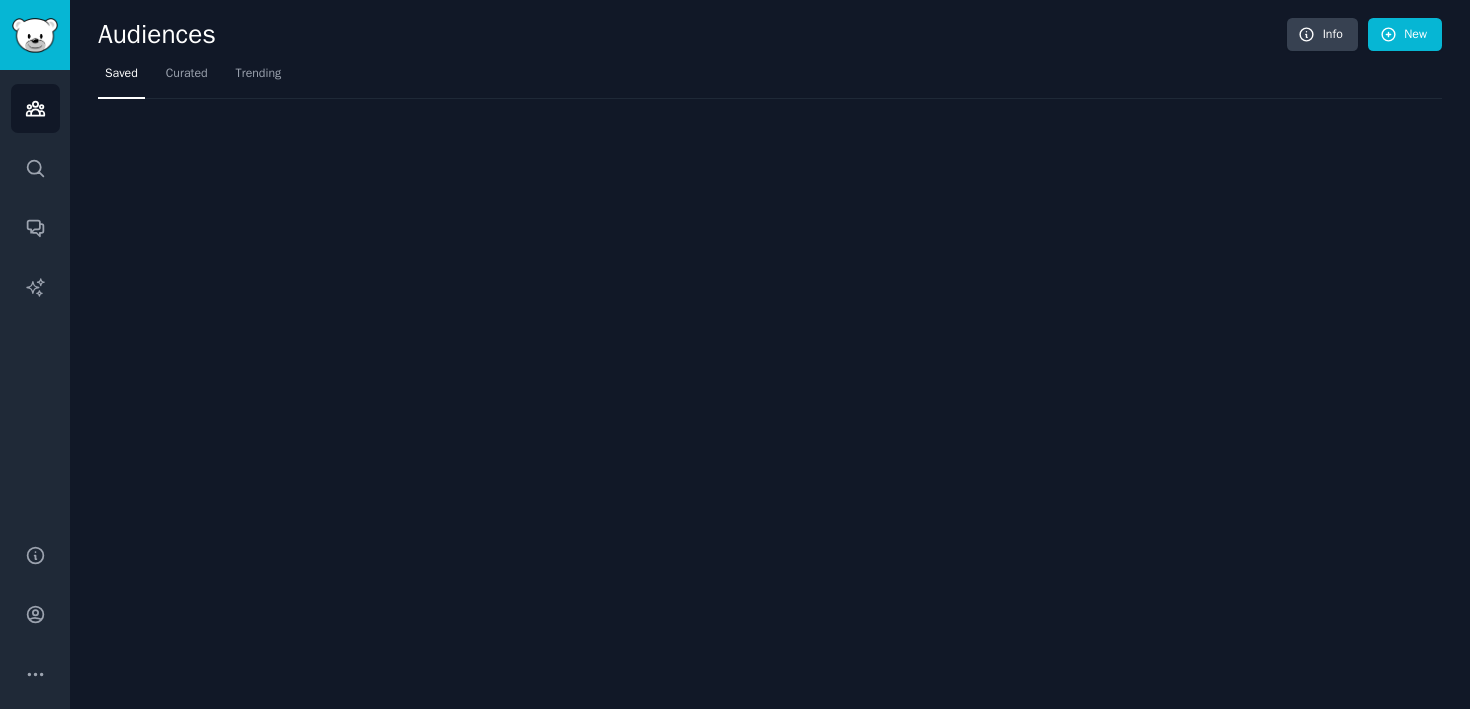 scroll, scrollTop: 0, scrollLeft: 0, axis: both 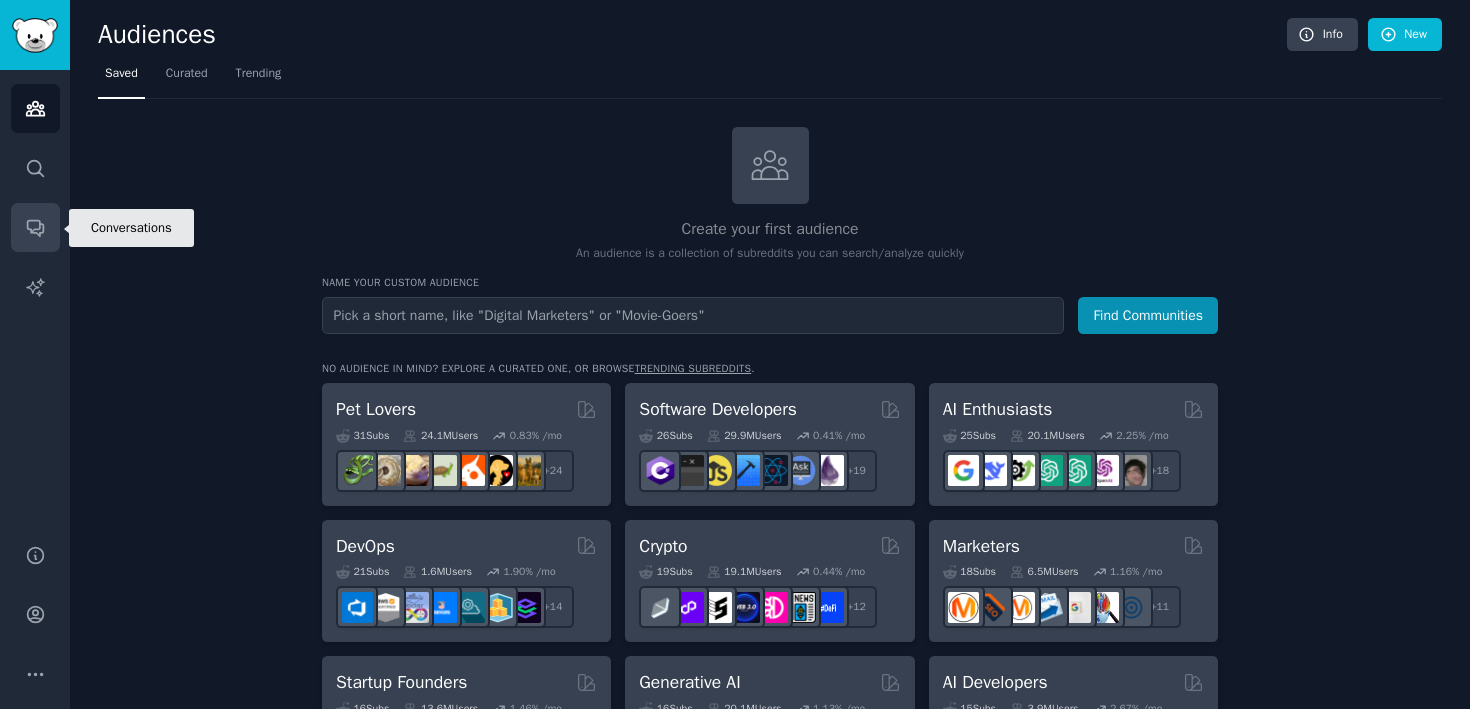 click on "Conversations" at bounding box center [35, 227] 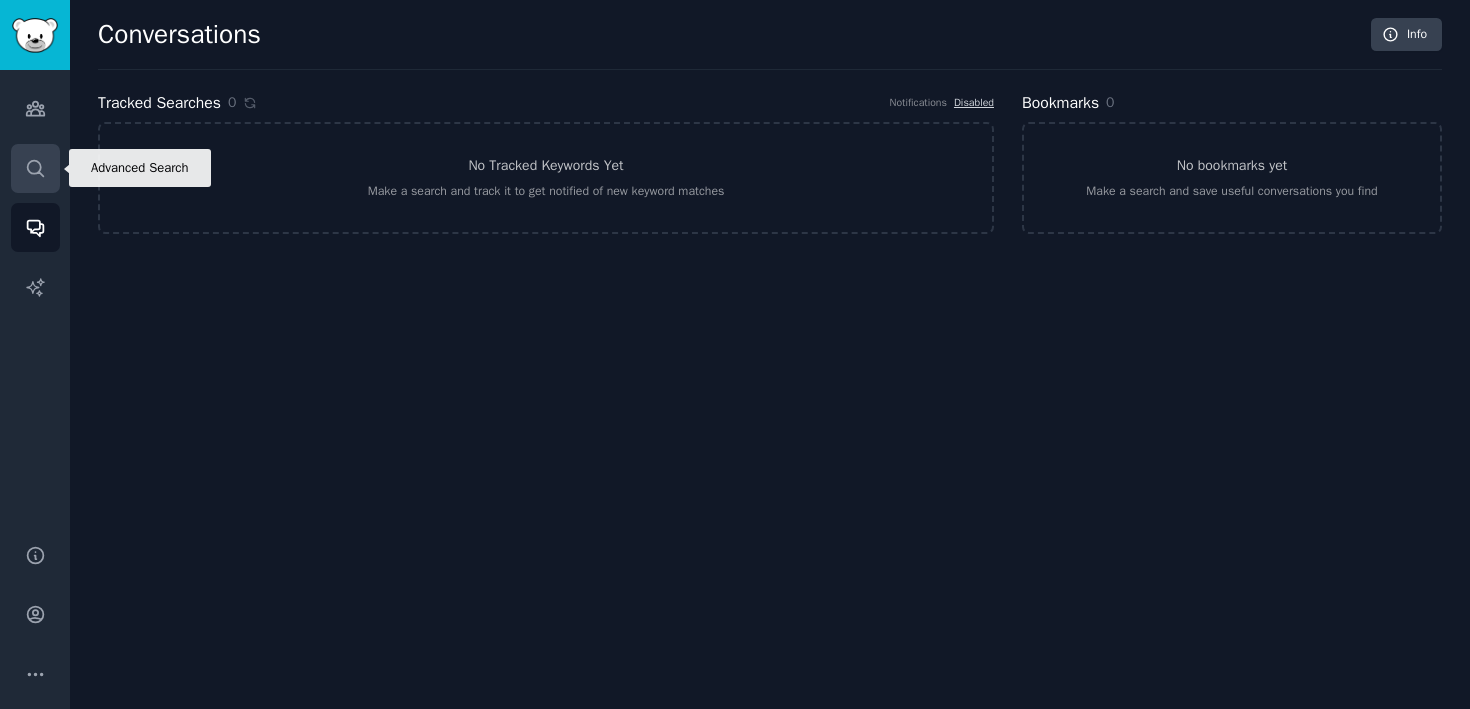 click on "Search" at bounding box center (35, 168) 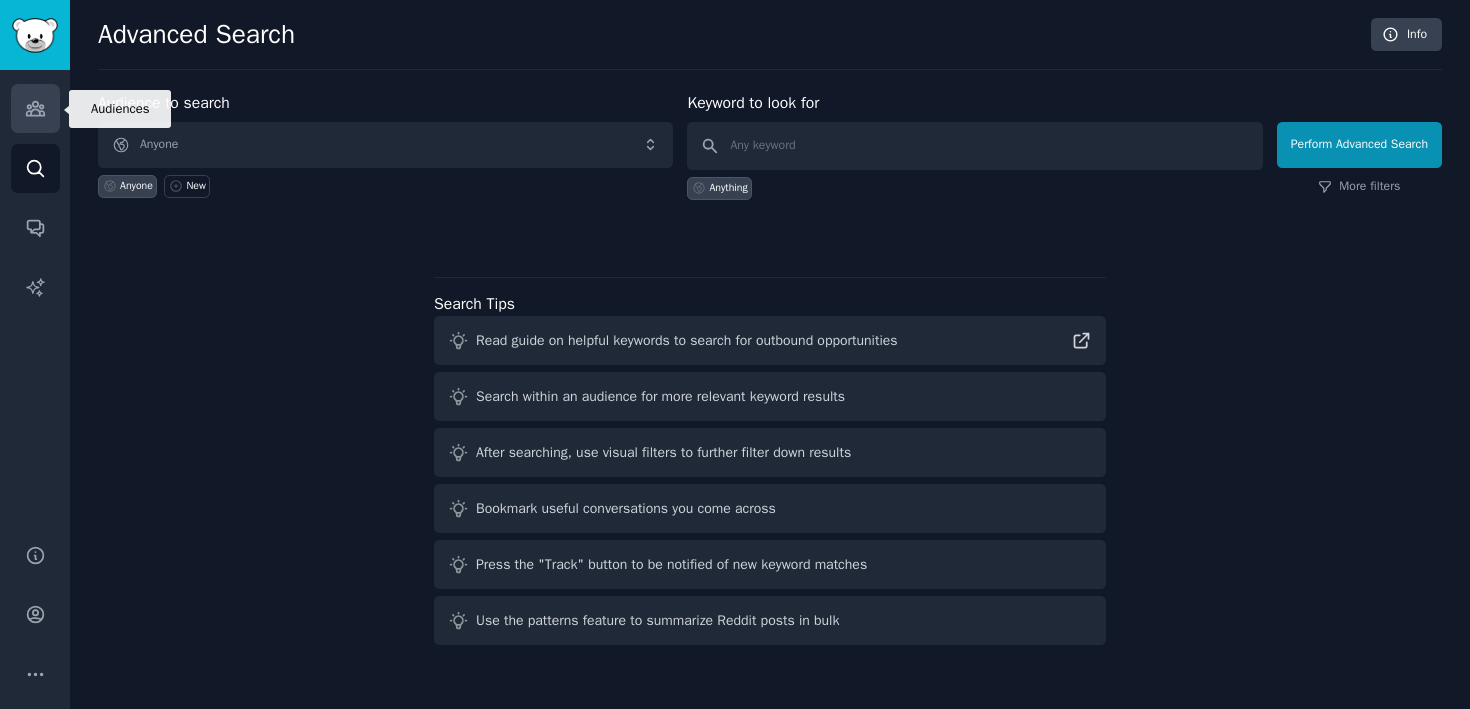 click 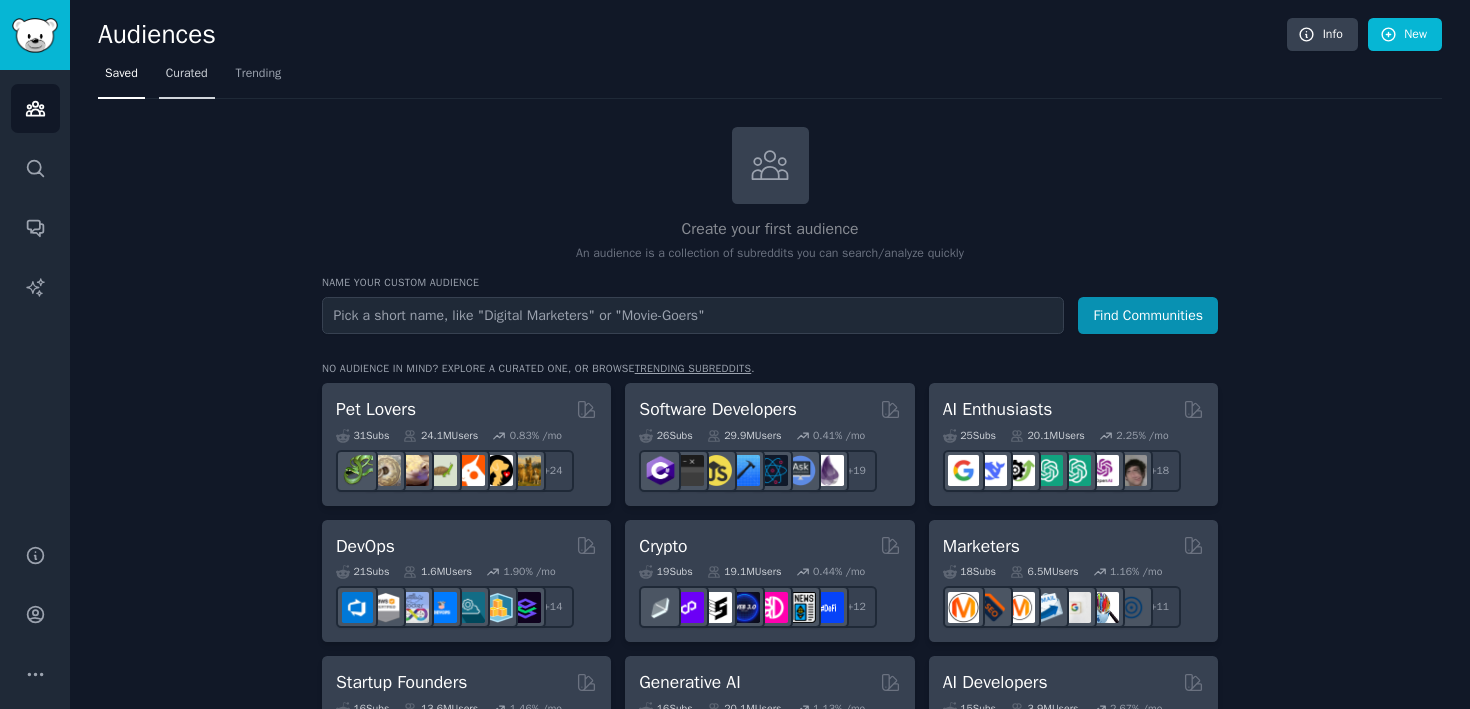 click on "Curated" at bounding box center (187, 78) 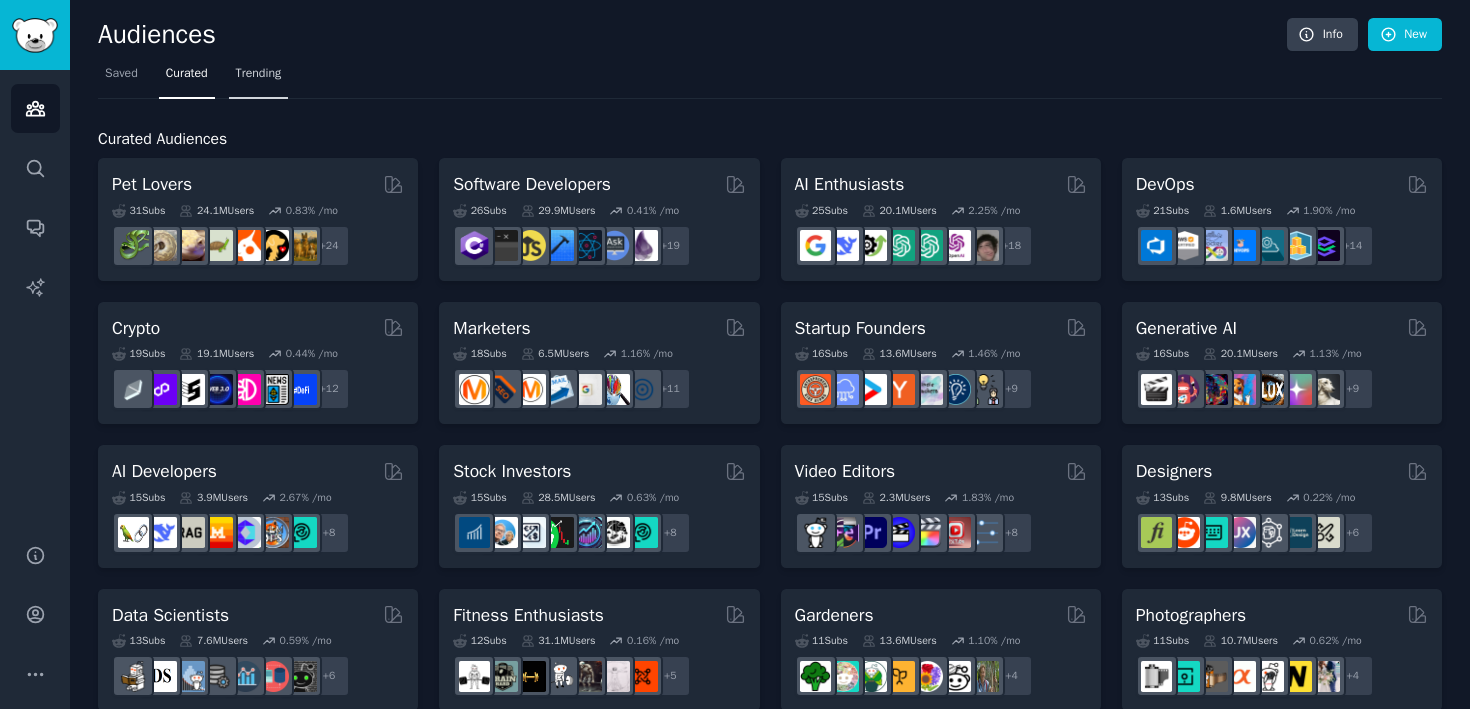 click on "Trending" at bounding box center (259, 74) 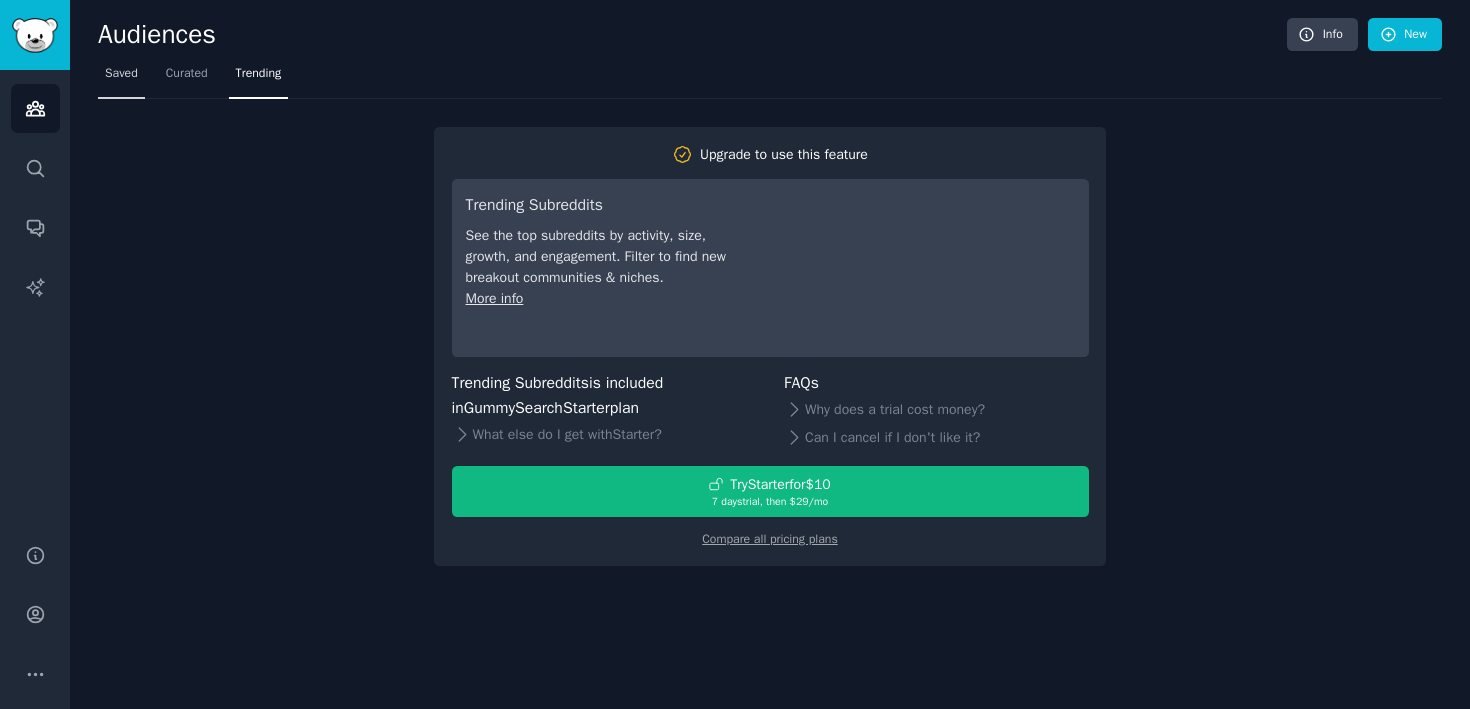 click on "Saved" at bounding box center [121, 74] 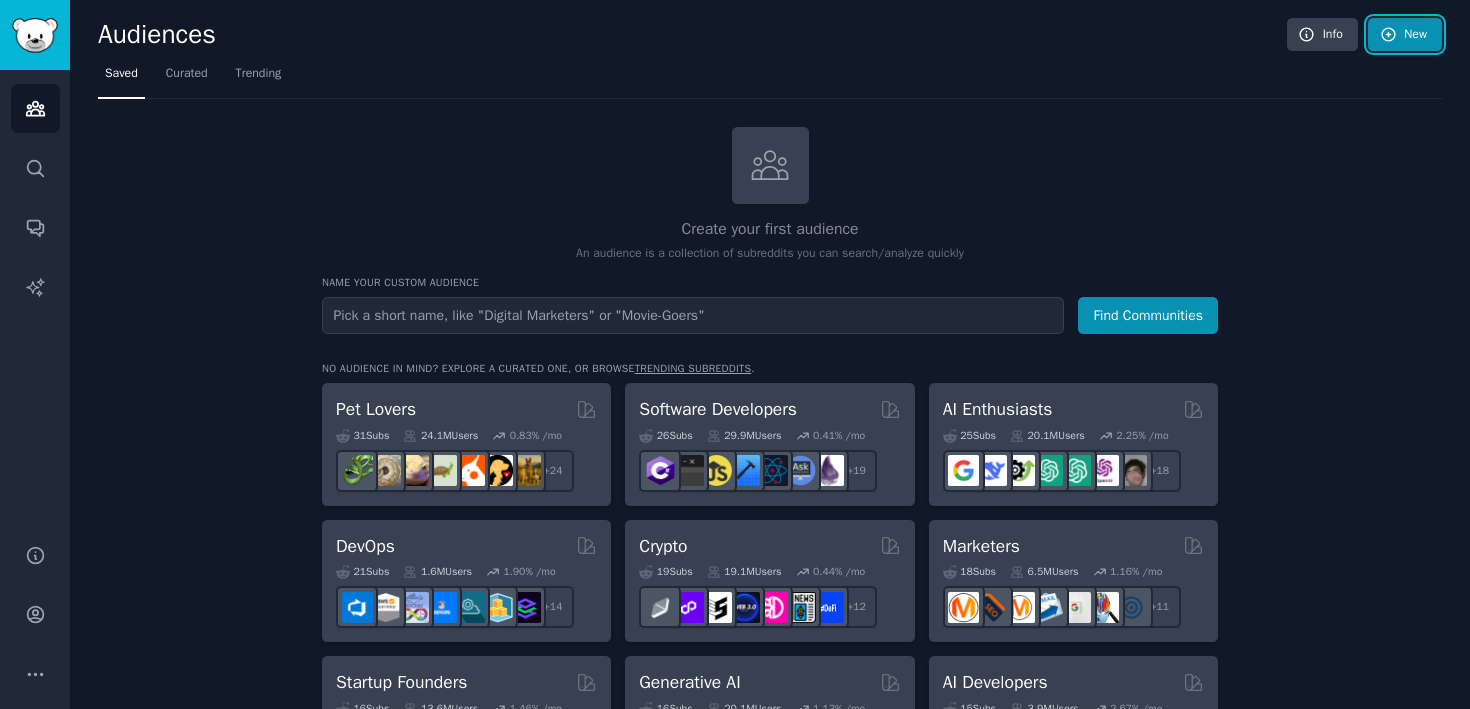 click on "New" at bounding box center (1405, 35) 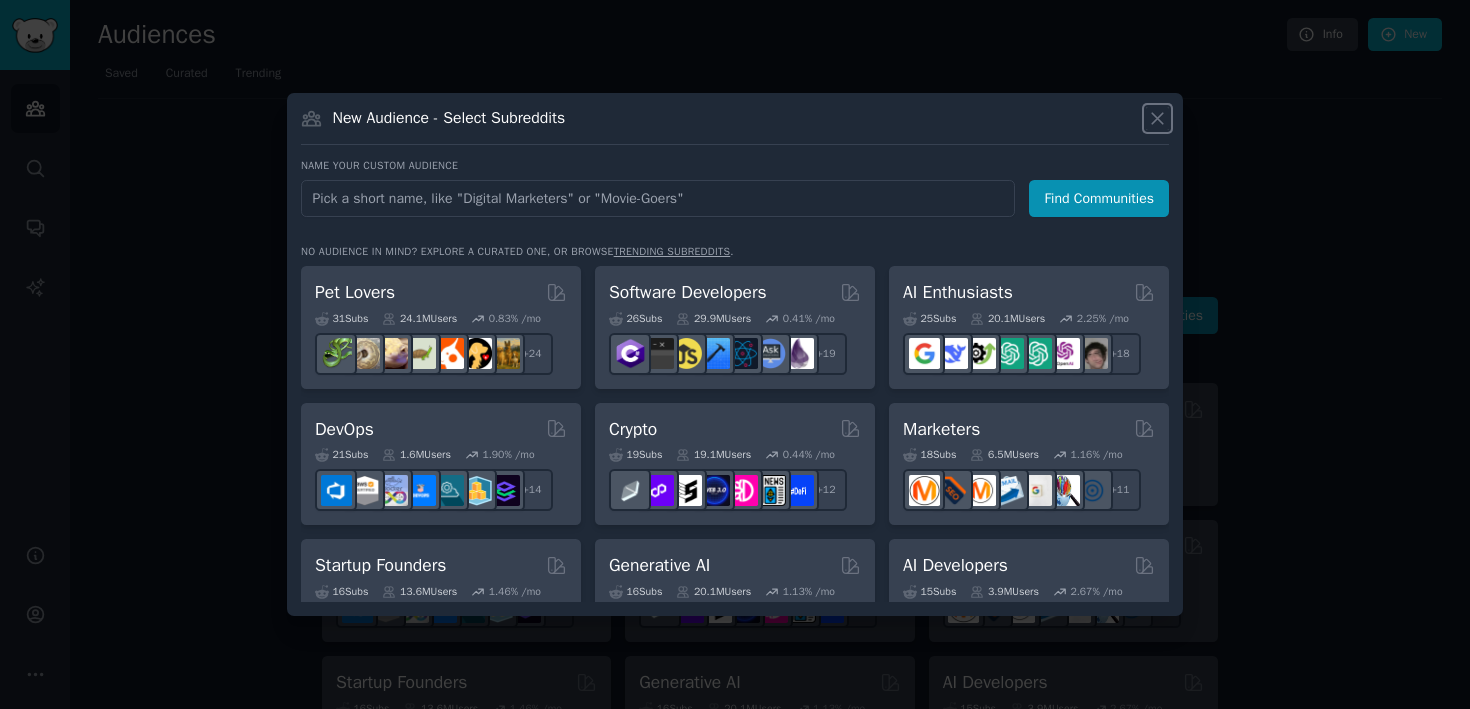 click 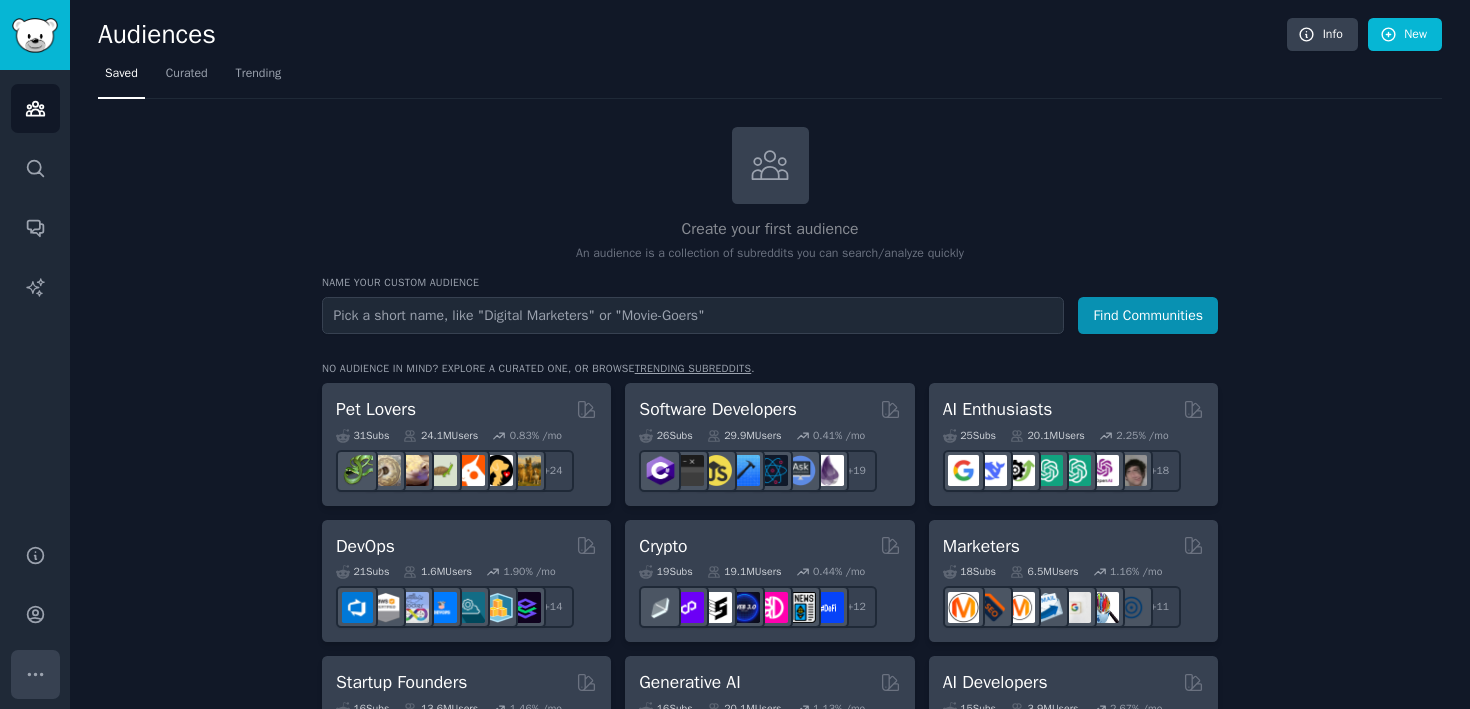 click on "More" at bounding box center (35, 674) 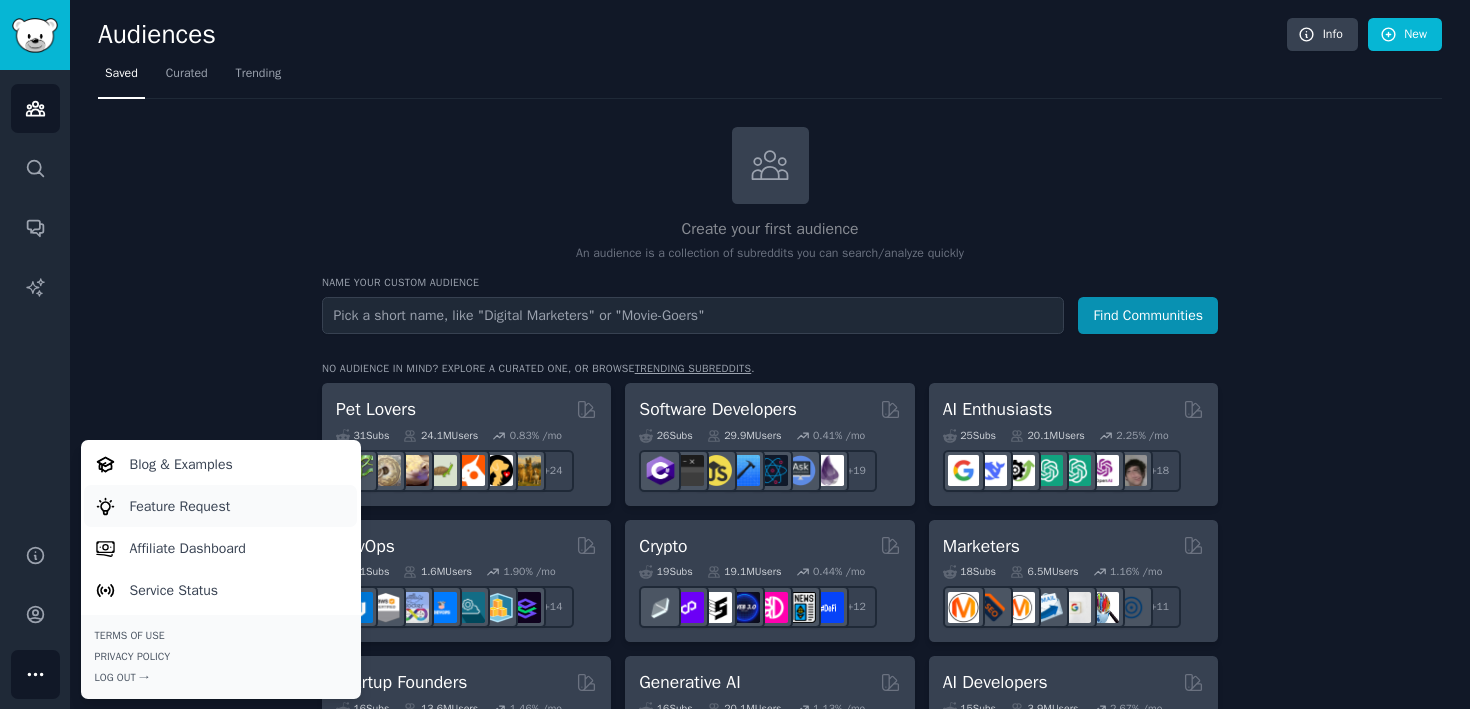 click on "Feature Request" at bounding box center [180, 506] 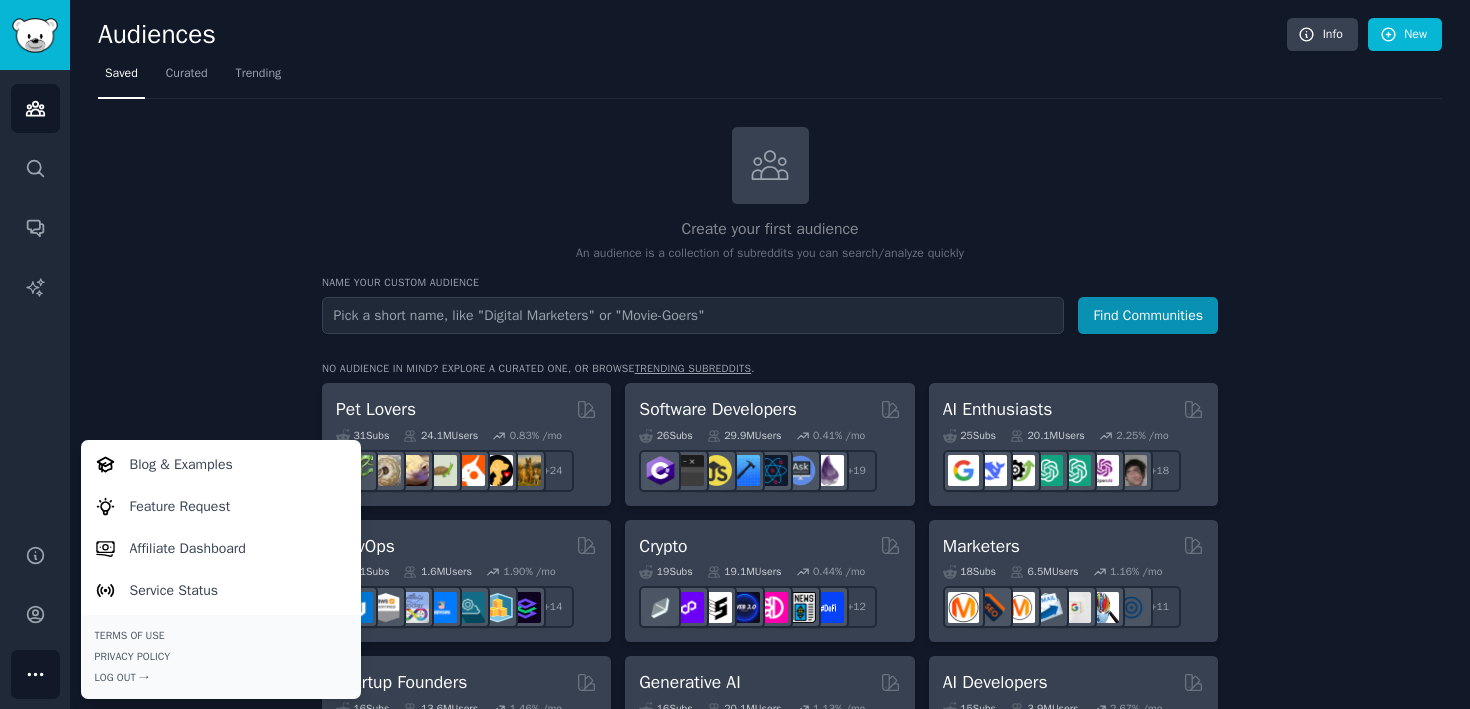 click on "Create your first audience An audience is a collection of subreddits you can search/analyze quickly Name your custom audience Audience Name Find Communities No audience in mind? Explore a curated one, or browse  trending subreddits . Pet Lovers 31  Sub s 24.1M  Users 0.83 % /mo + 24 Software Developers 26  Sub s 29.9M  Users 0.41 % /mo + 19 AI Enthusiasts 25  Sub s 20.1M  Users 2.25 % /mo + 18 DevOps 21  Sub s 1.6M  Users 1.90 % /mo + 14 Crypto 19  Sub s 19.1M  Users 0.44 % /mo + 12 Marketers 18  Sub s 6.5M  Users 1.16 % /mo + 11 Startup Founders 16  Sub s 13.6M  Users 1.46 % /mo + 9 Generative AI 16  Sub s 20.1M  Users 1.13 % /mo + 9 AI Developers 15  Sub s 3.9M  Users 2.67 % /mo + 8 Stock Investors 15  Sub s 28.5M  Users 0.63 % /mo + 8 Video Editors 15  Sub s 2.3M  Users 1.83 % /mo + 8 Designers 13  Sub s 9.8M  Users 0.22 % /mo + 6 Data Scientists 13  Sub s 7.6M  Users 0.59 % /mo + 6 Fitness Enthusiasts 12  Sub s 31.1M  Users 0.16 % /mo + 5 Gardeners 11  Sub s 13.6M  Users 1.10 % /mo + 4 Photographers 11 s" at bounding box center (770, 1204) 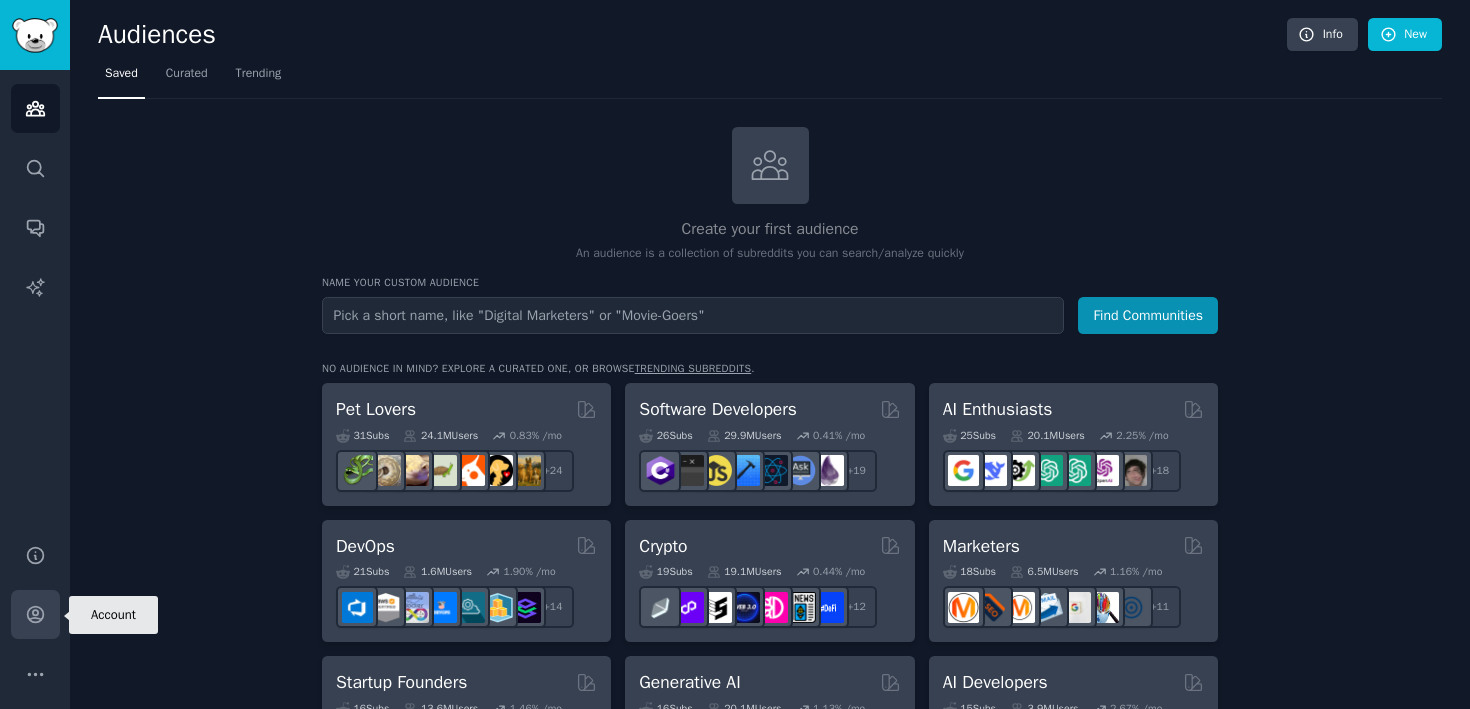 click 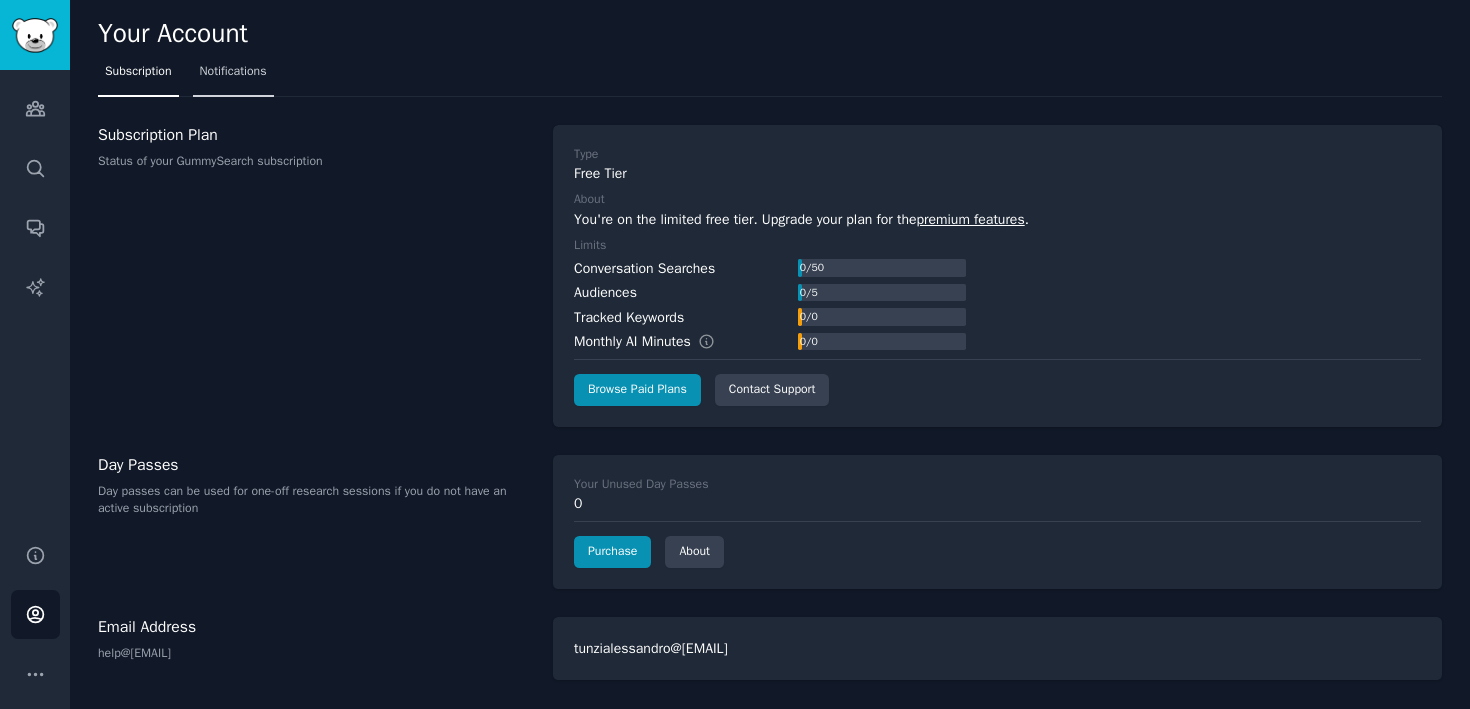 click on "Notifications" at bounding box center (233, 72) 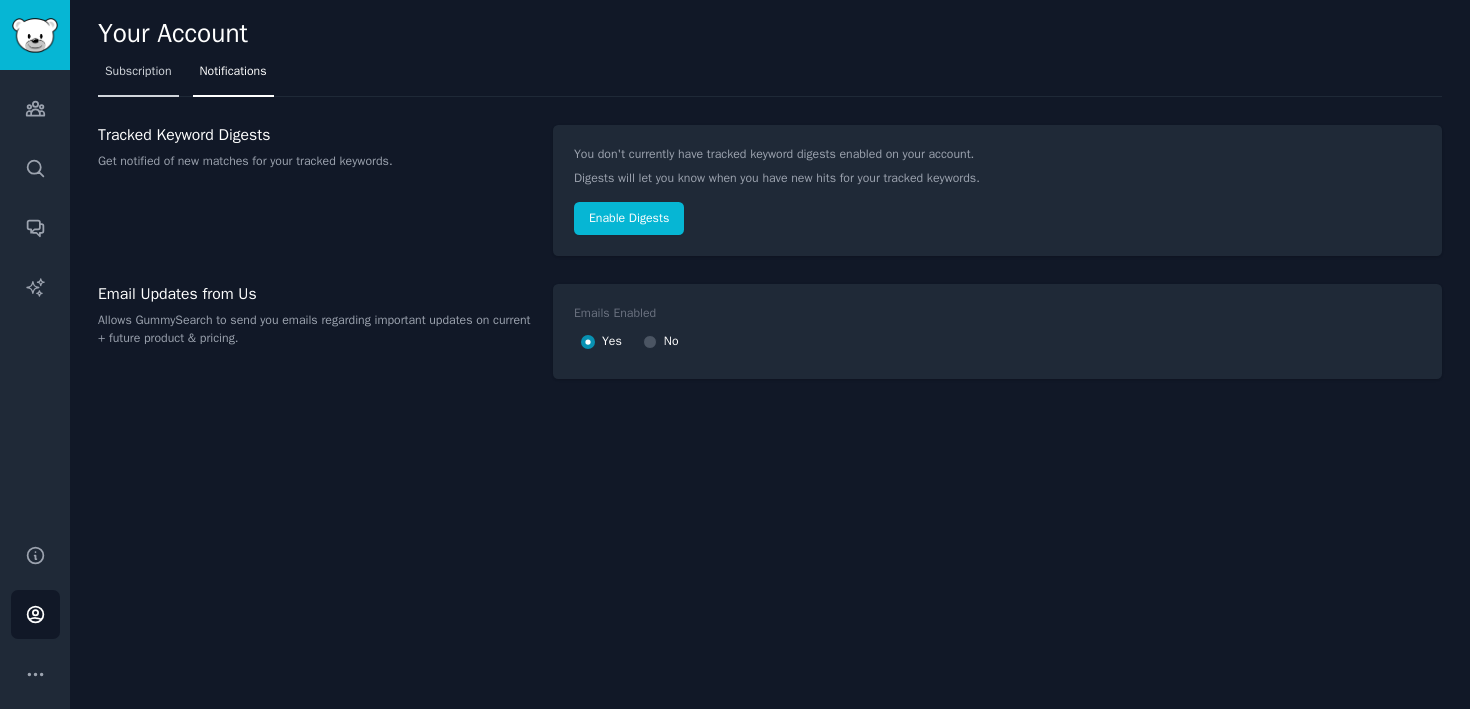 click on "Subscription" at bounding box center [138, 72] 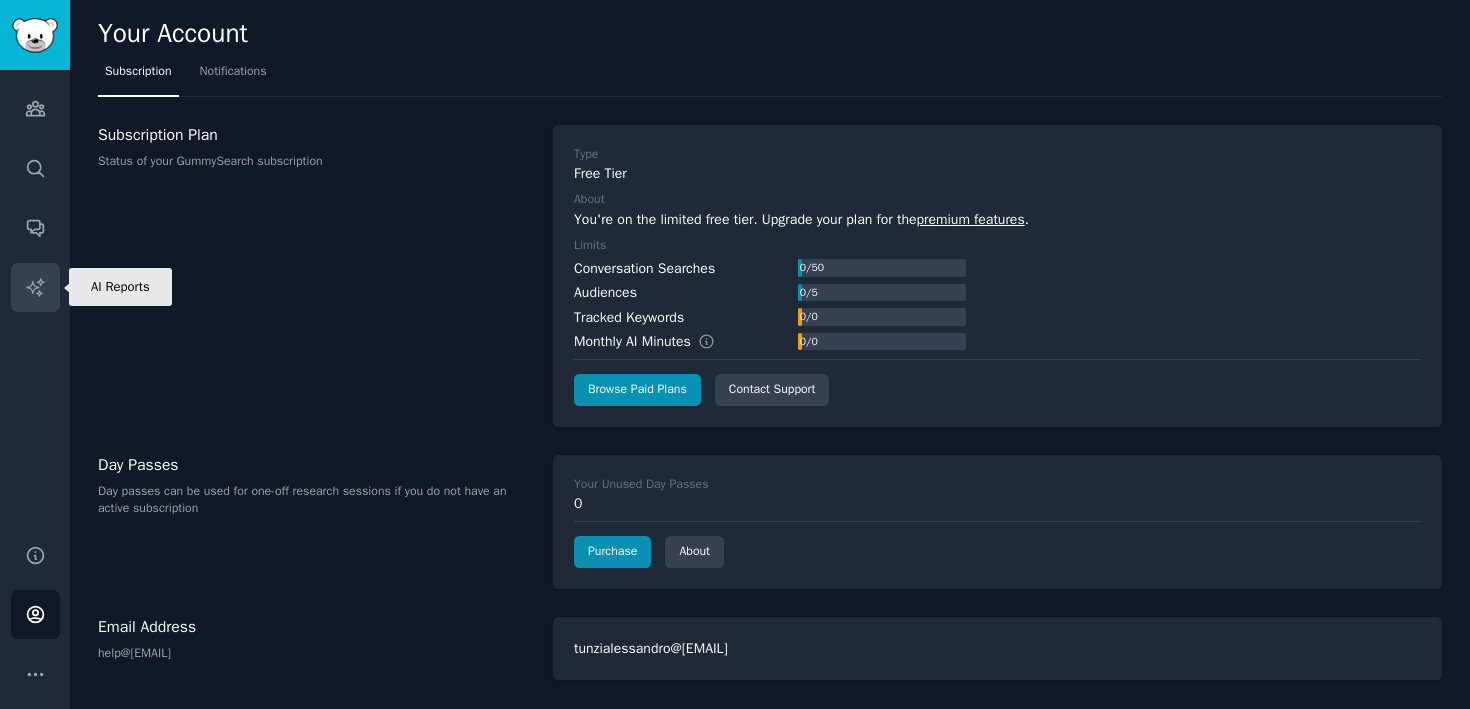 click on "AI Reports" at bounding box center (35, 287) 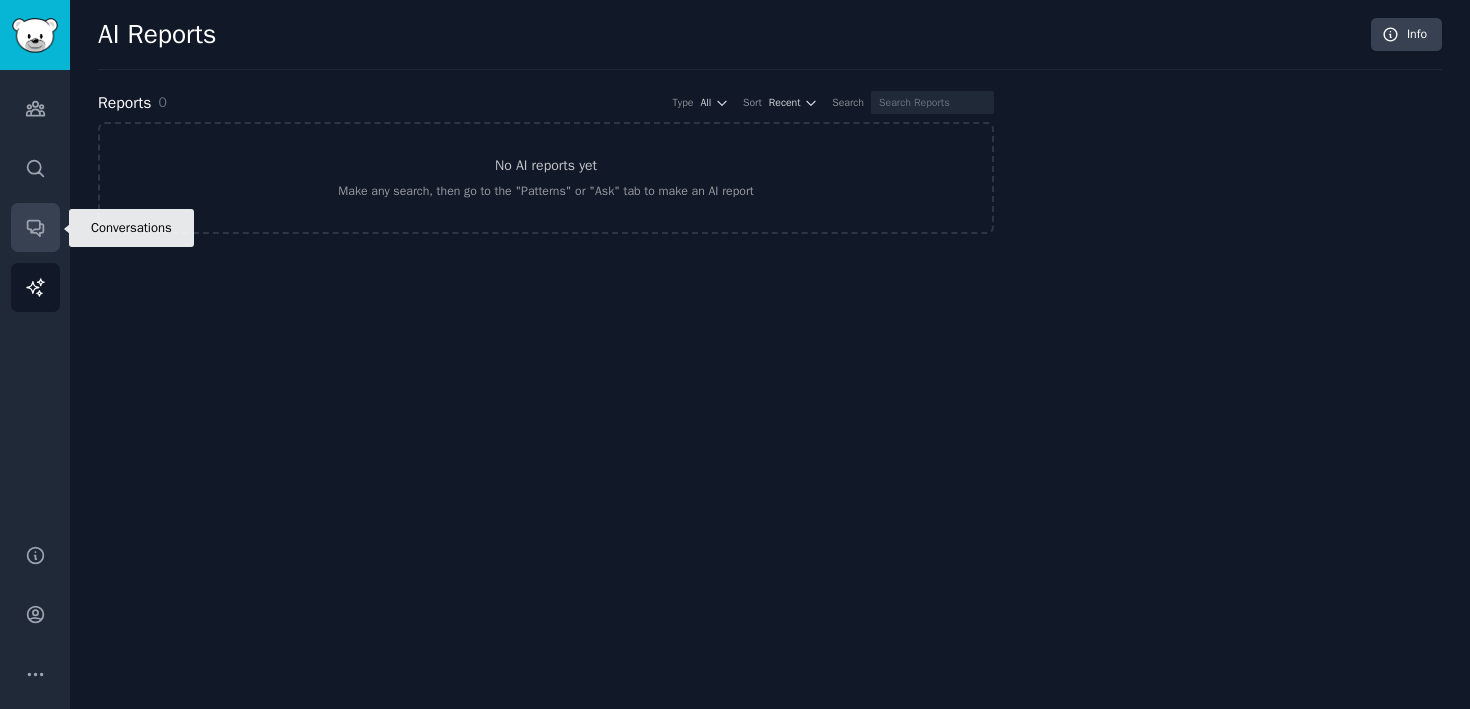 click on "Conversations" at bounding box center (35, 227) 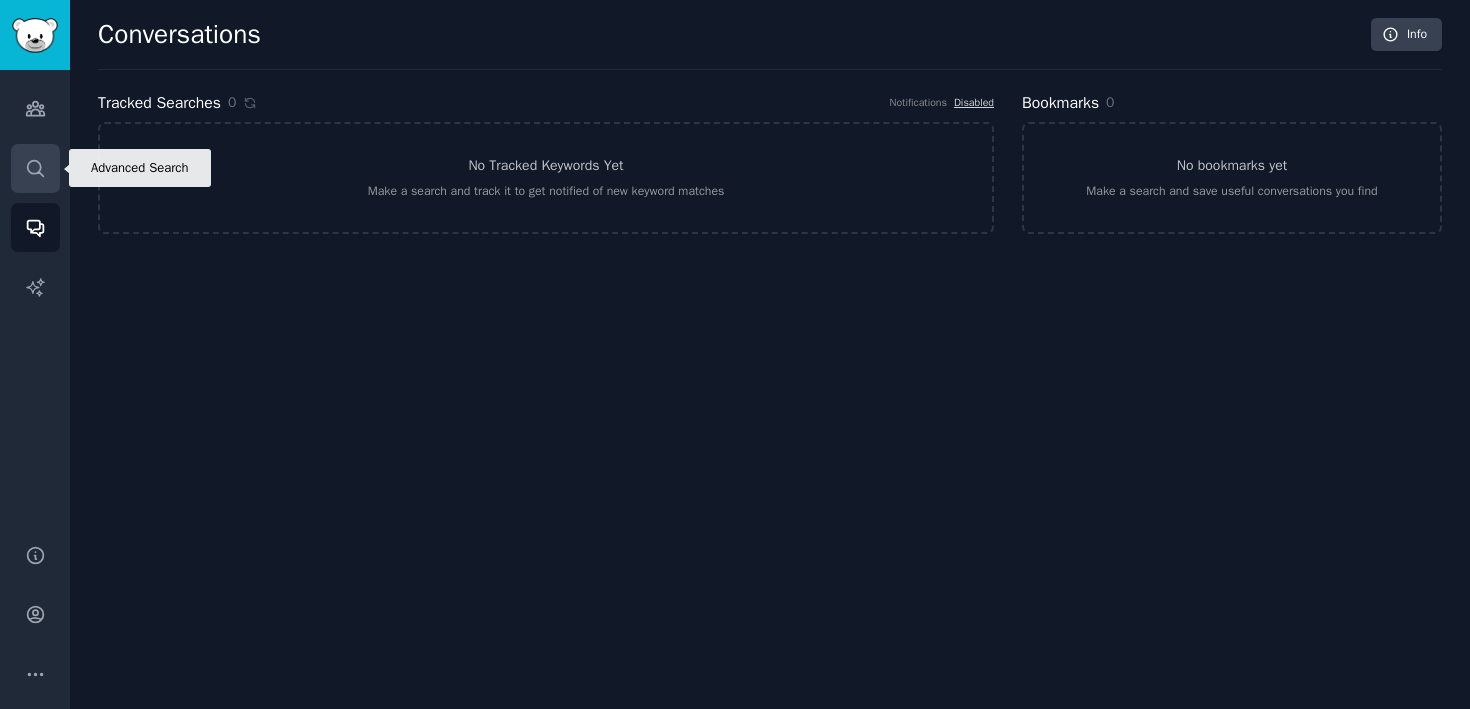 click 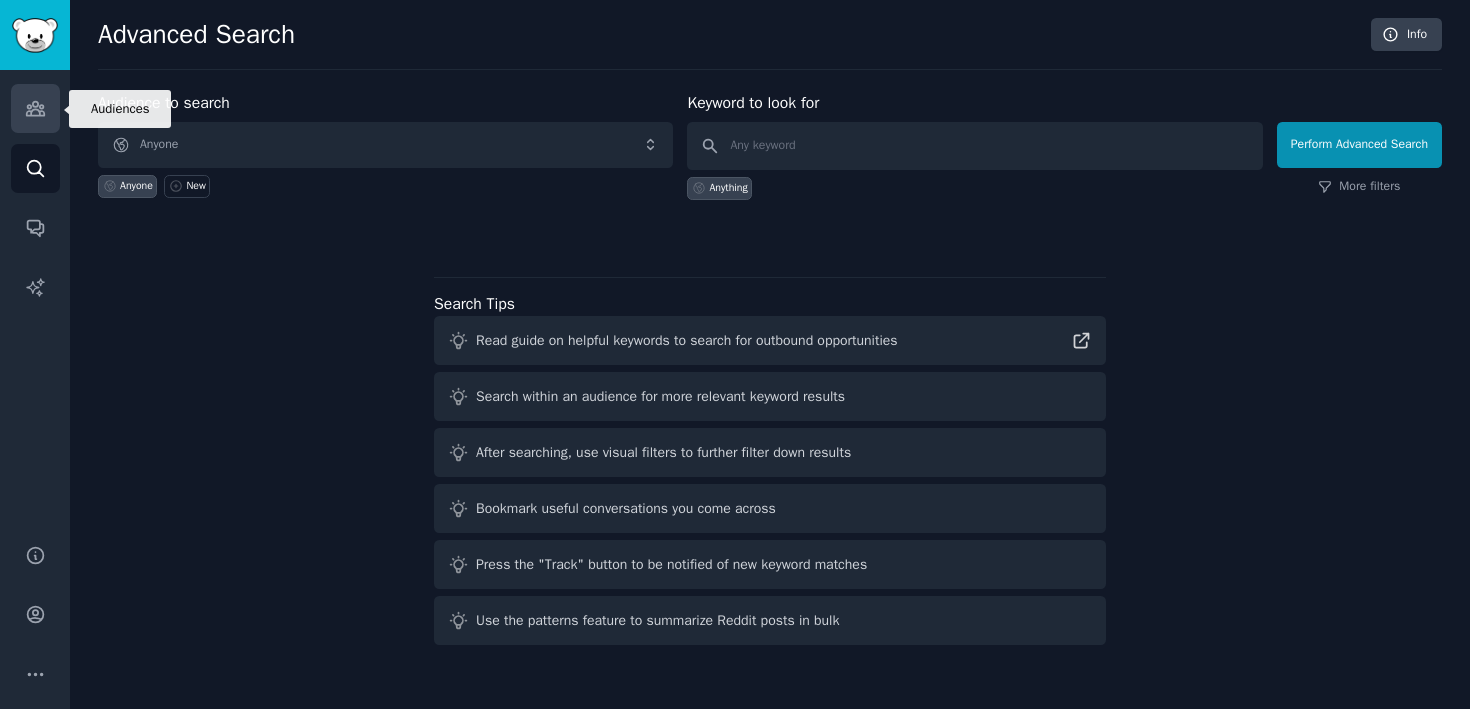 click on "Audiences" at bounding box center [35, 108] 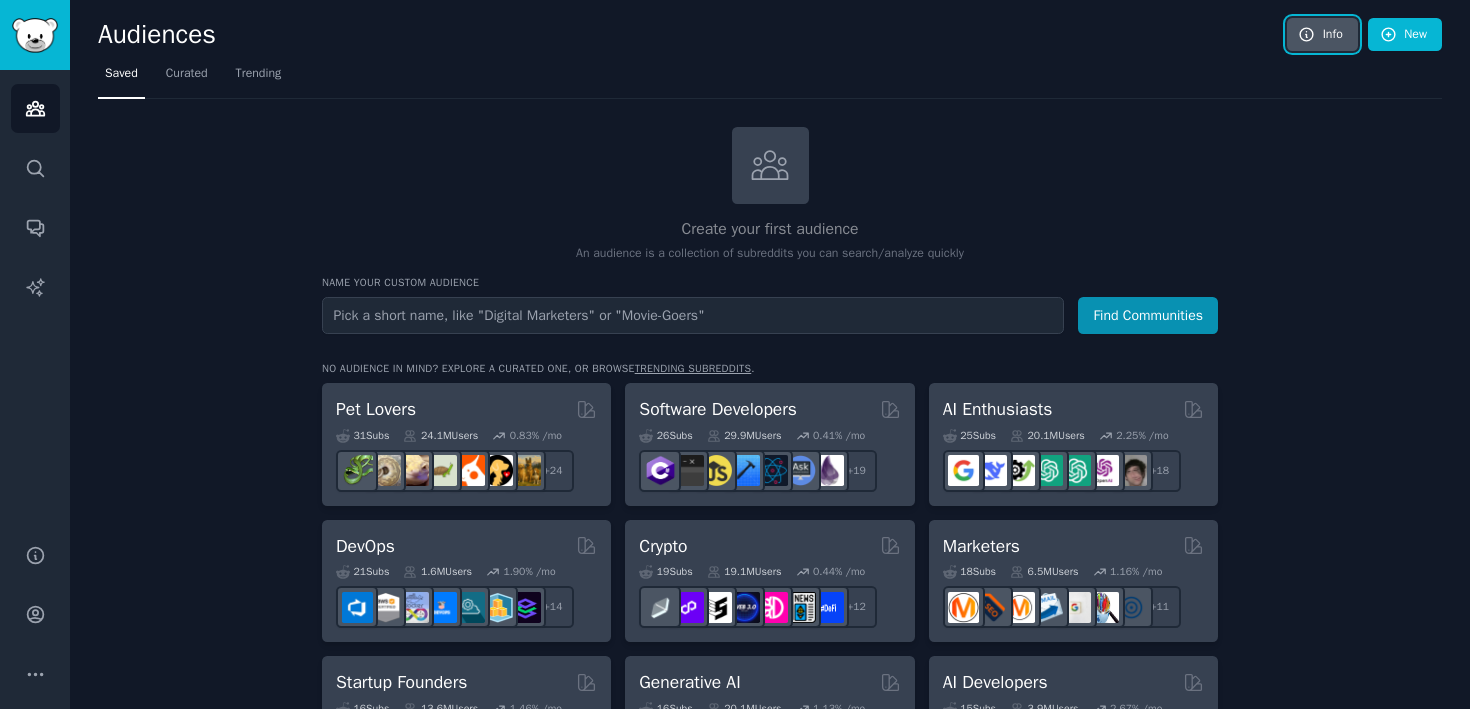 click on "Info" at bounding box center (1322, 35) 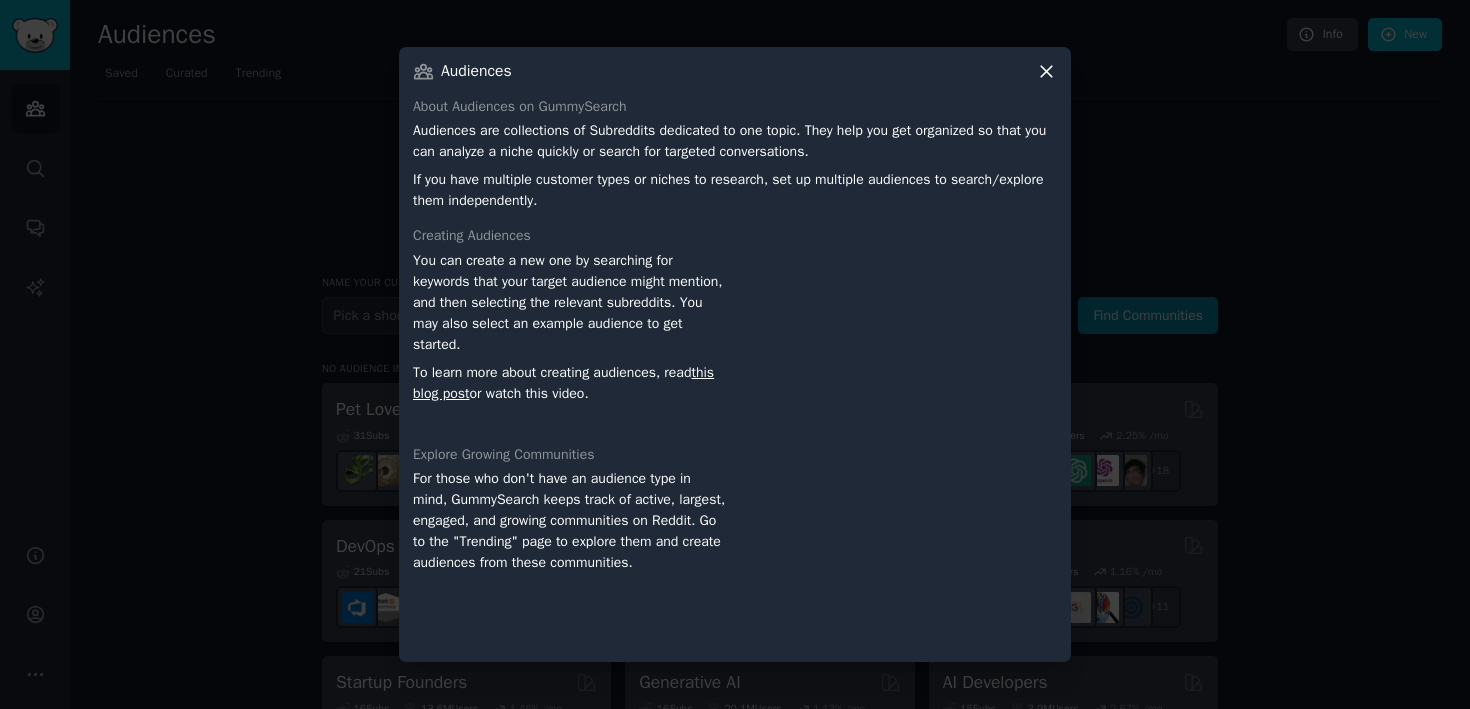 click 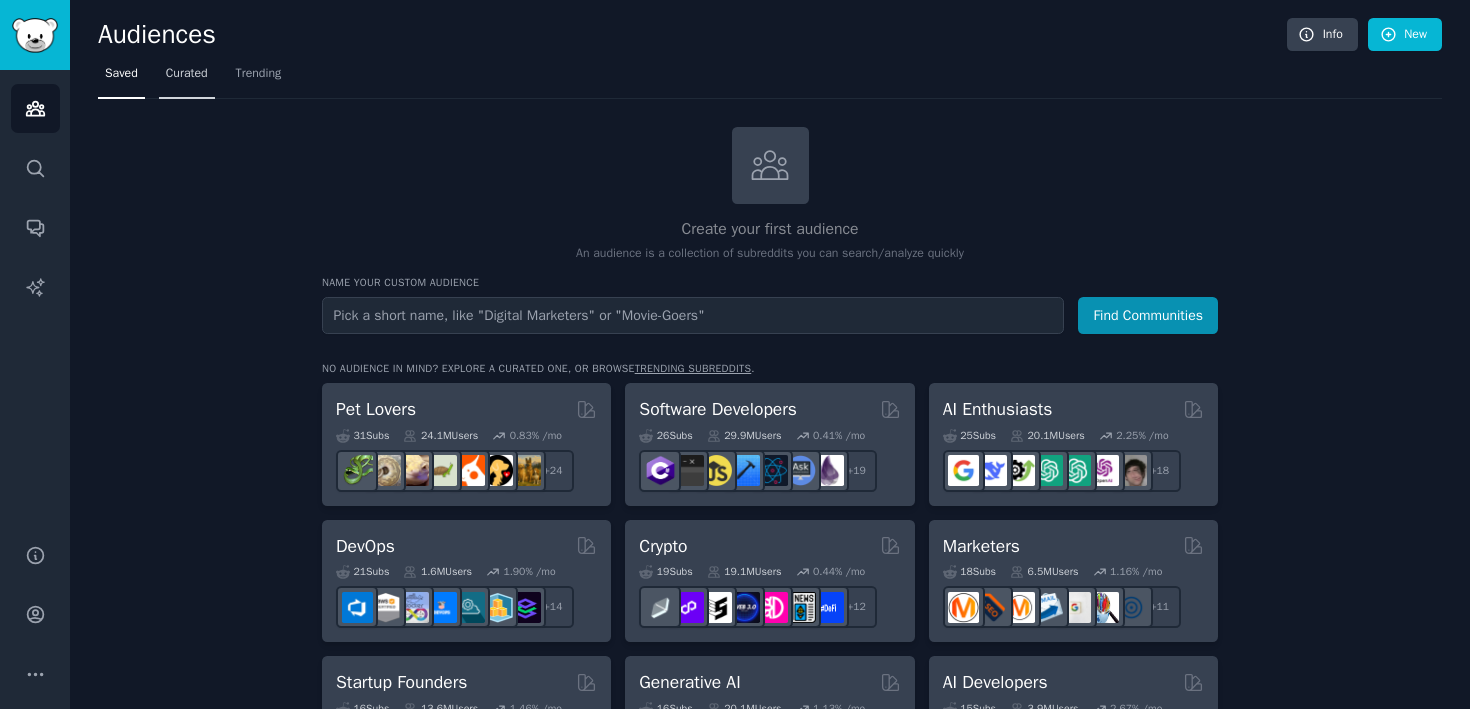 click on "Curated" at bounding box center (187, 74) 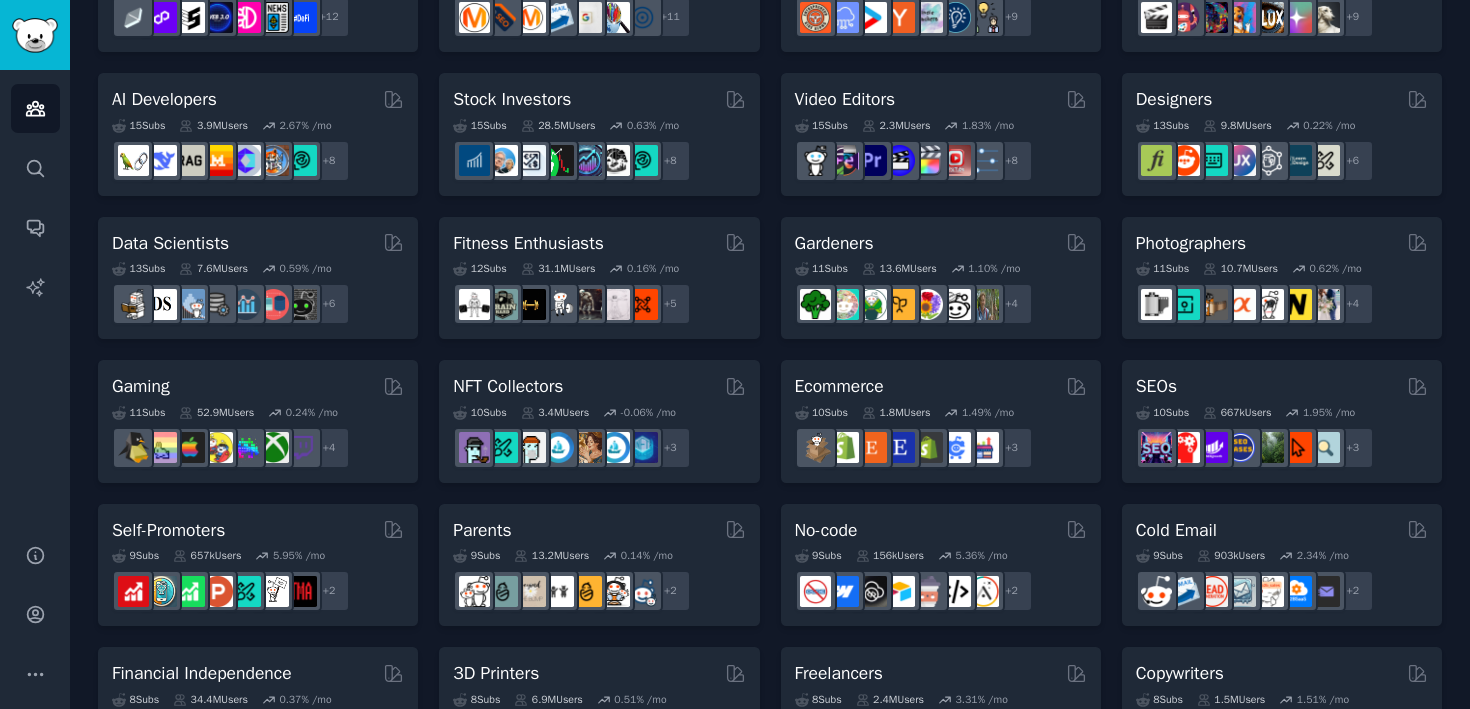 scroll, scrollTop: 0, scrollLeft: 0, axis: both 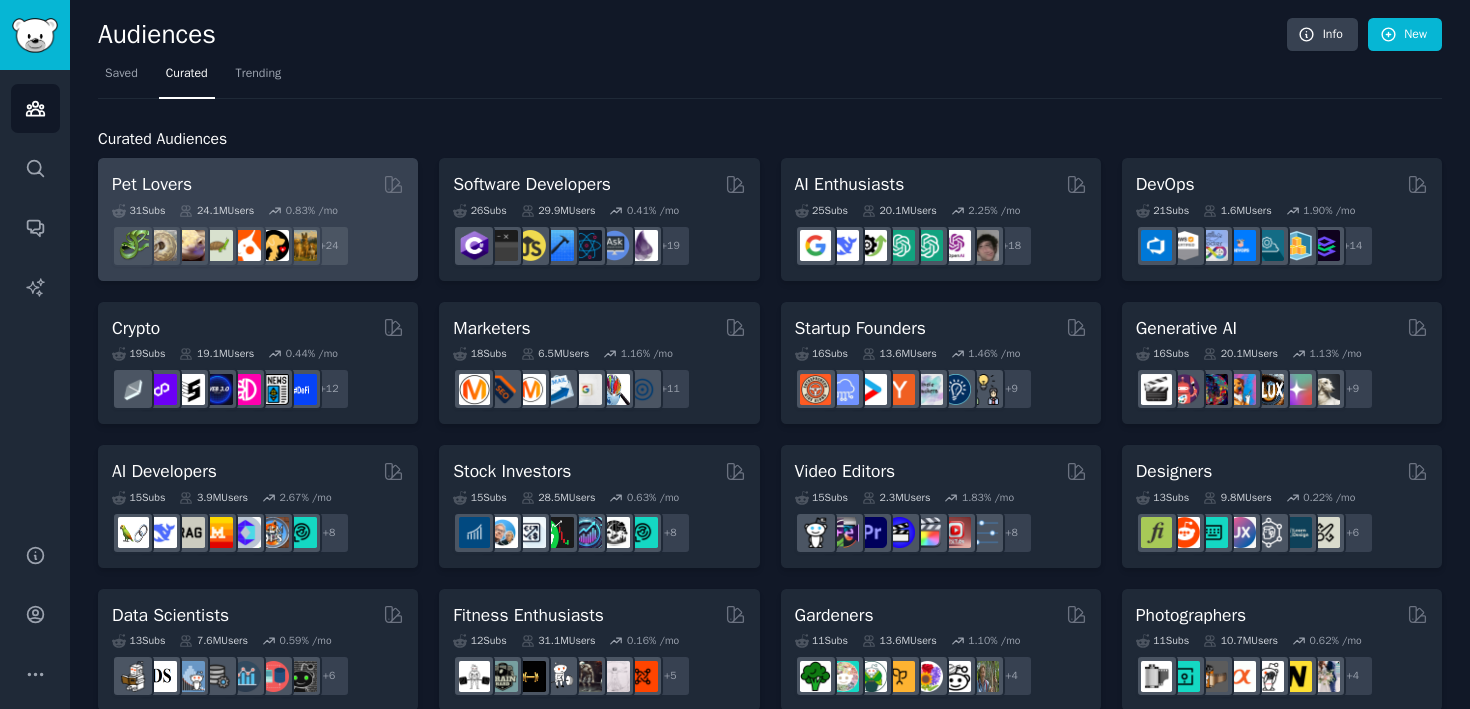 click on "Pet Lovers" at bounding box center [258, 184] 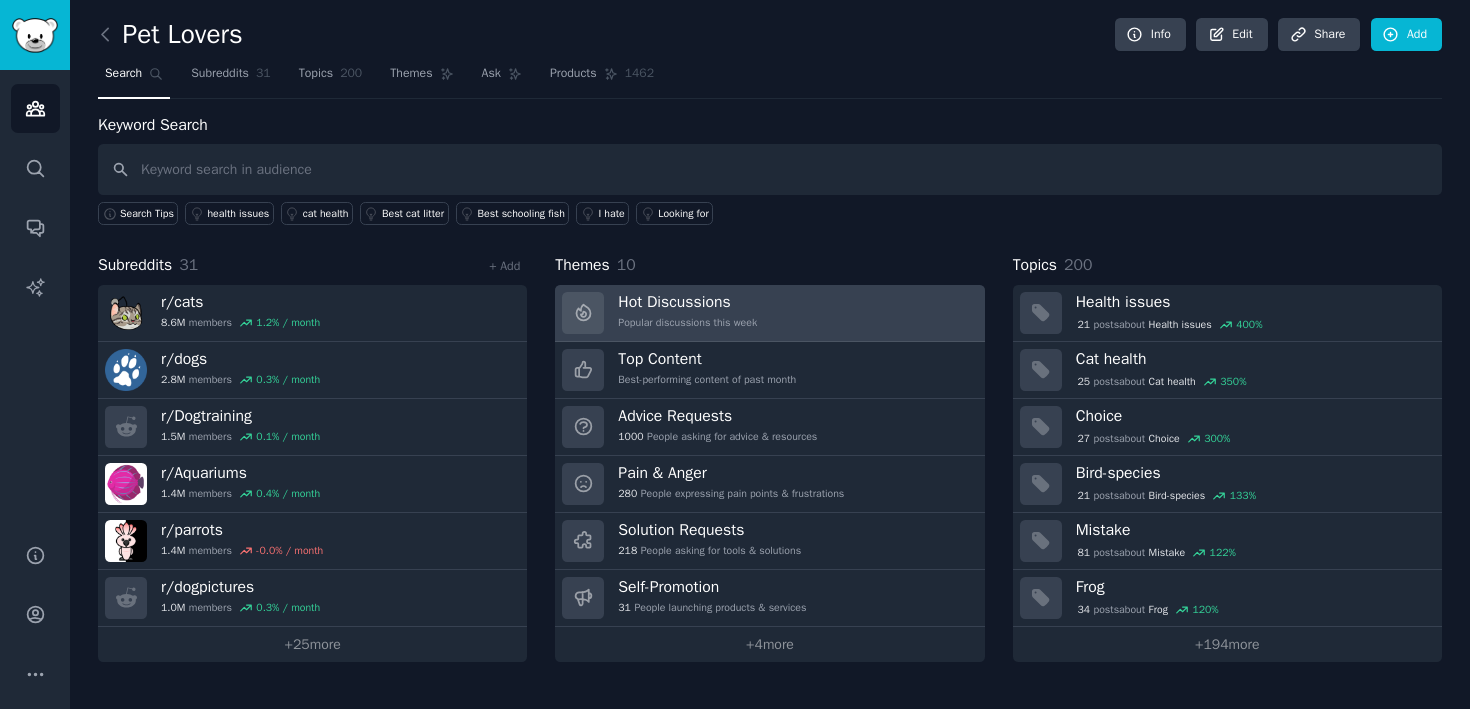 click on "Hot Discussions Popular discussions this week" at bounding box center [769, 313] 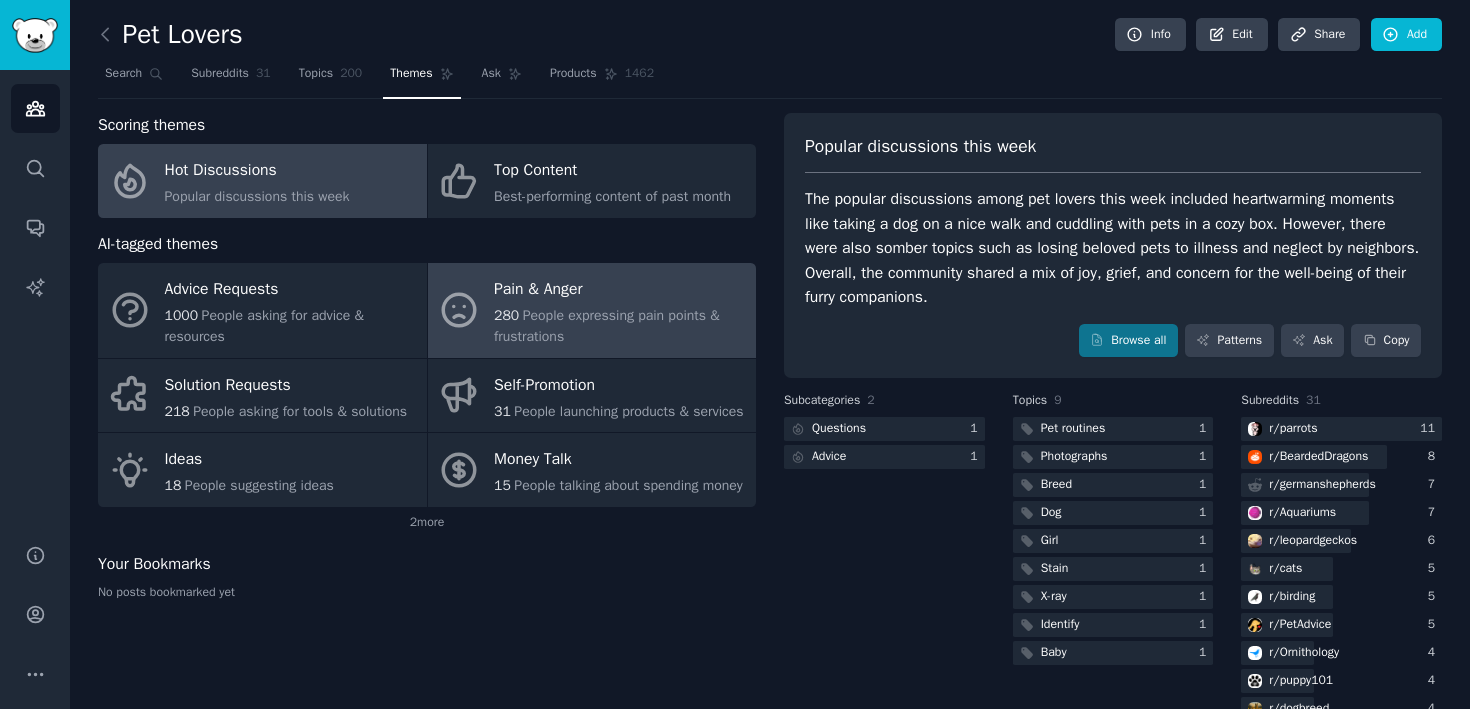 click on "People expressing pain points & frustrations" at bounding box center (607, 326) 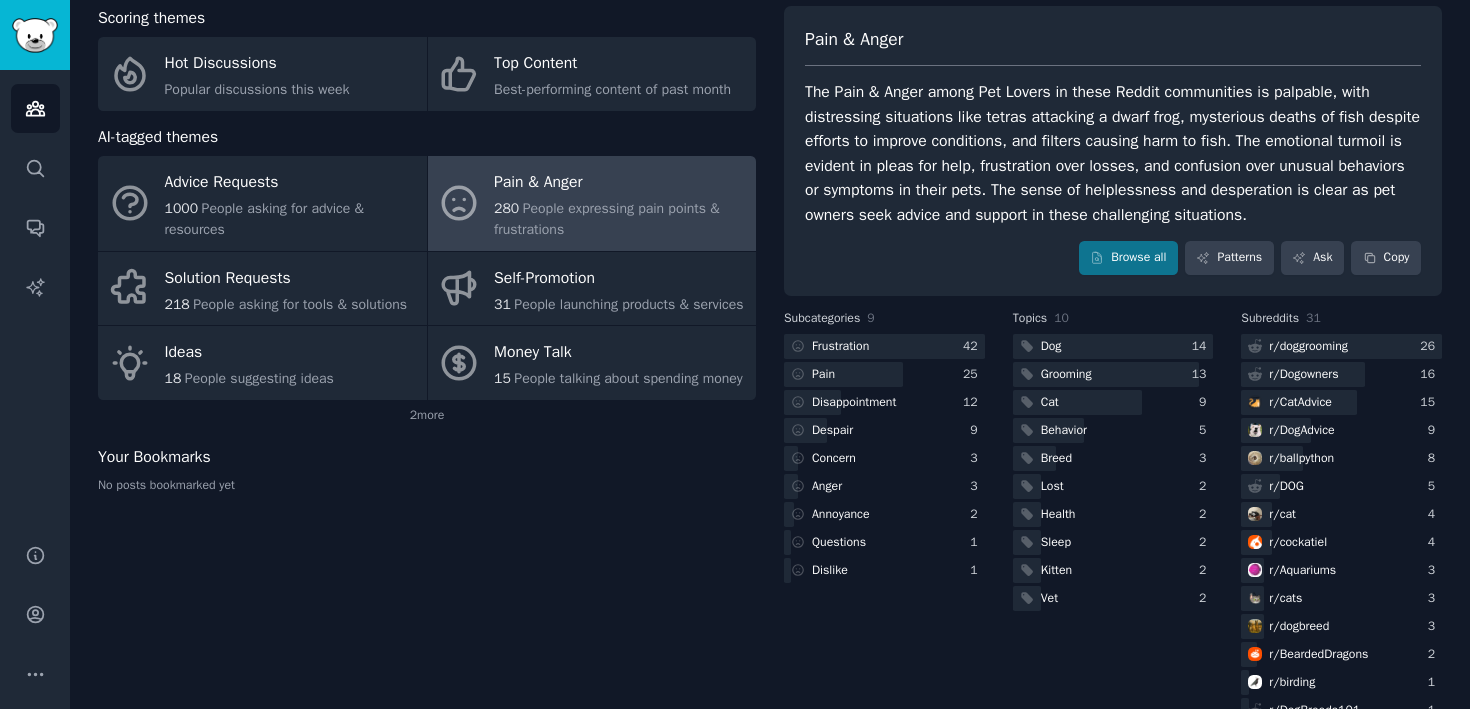 scroll, scrollTop: 152, scrollLeft: 0, axis: vertical 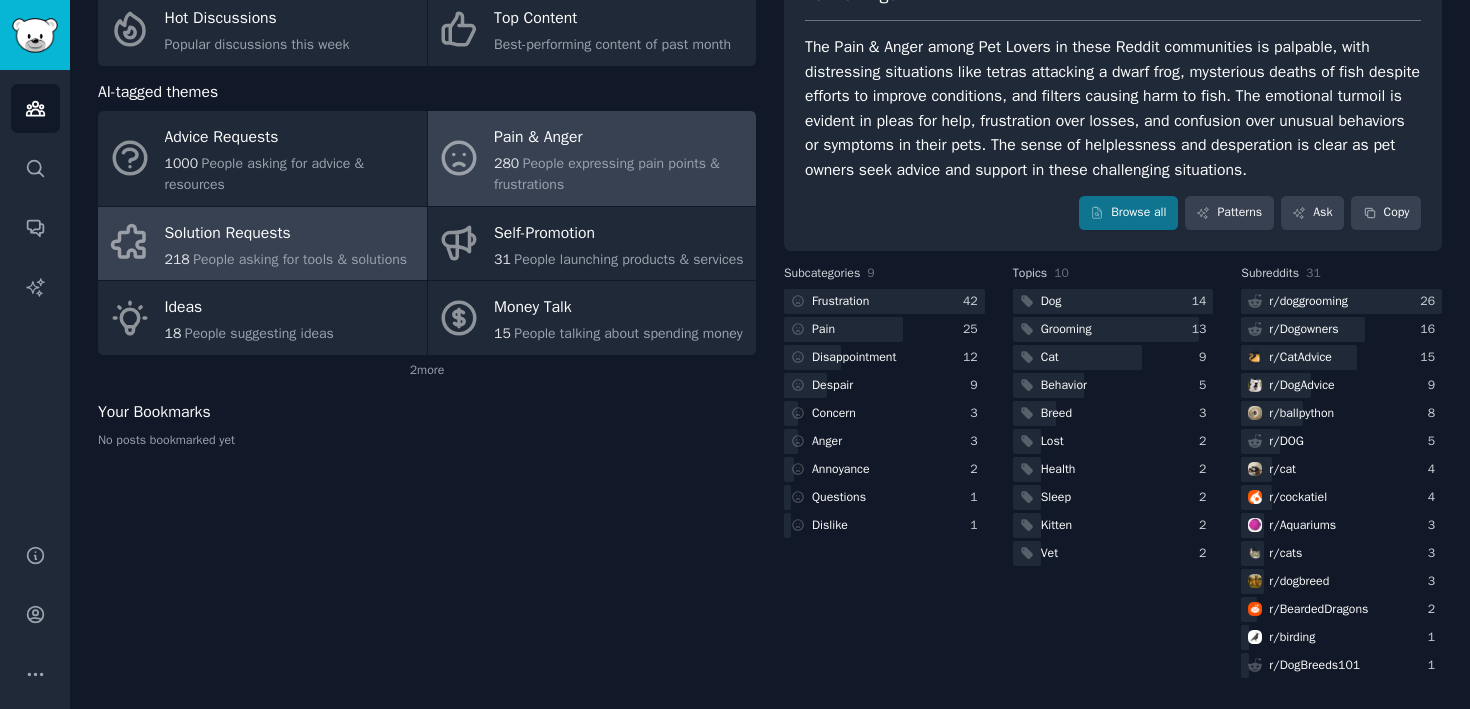 click on "Solution Requests" at bounding box center [286, 233] 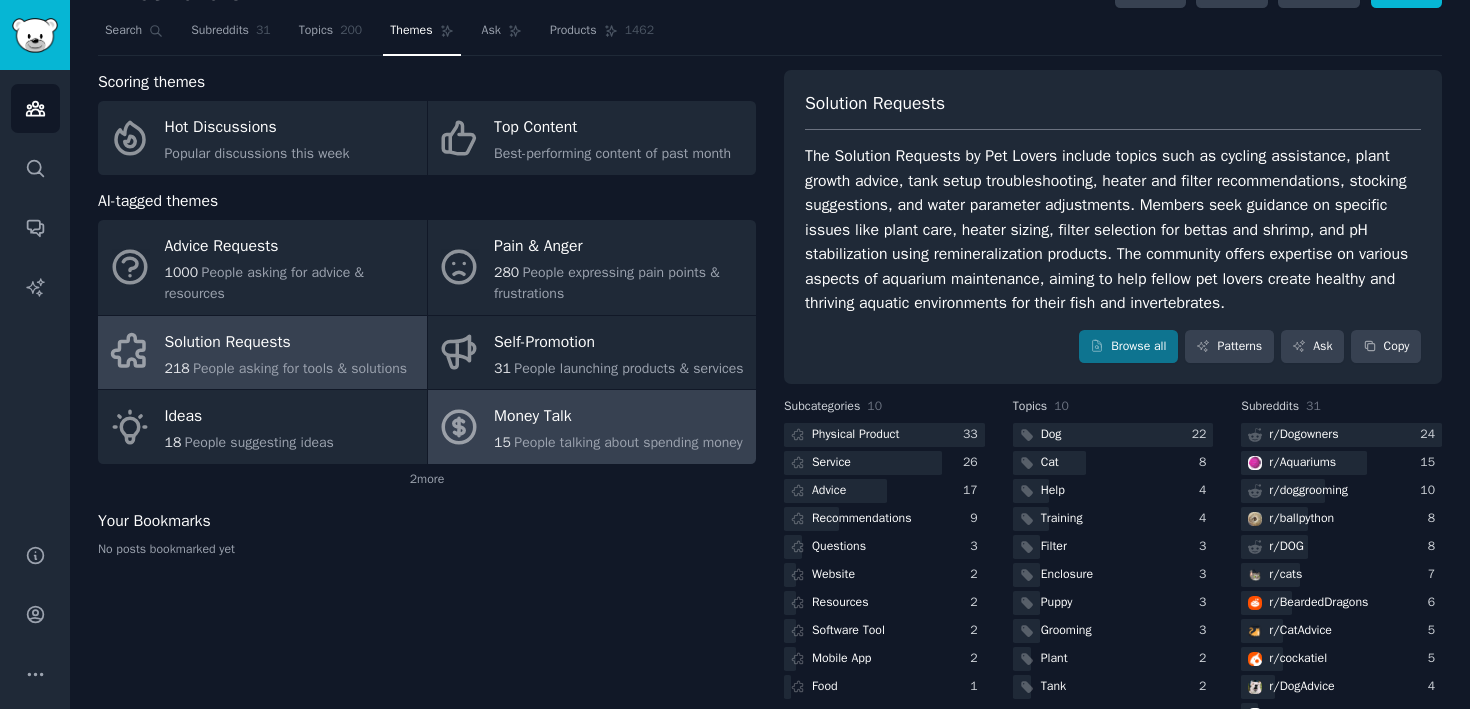 scroll, scrollTop: 0, scrollLeft: 0, axis: both 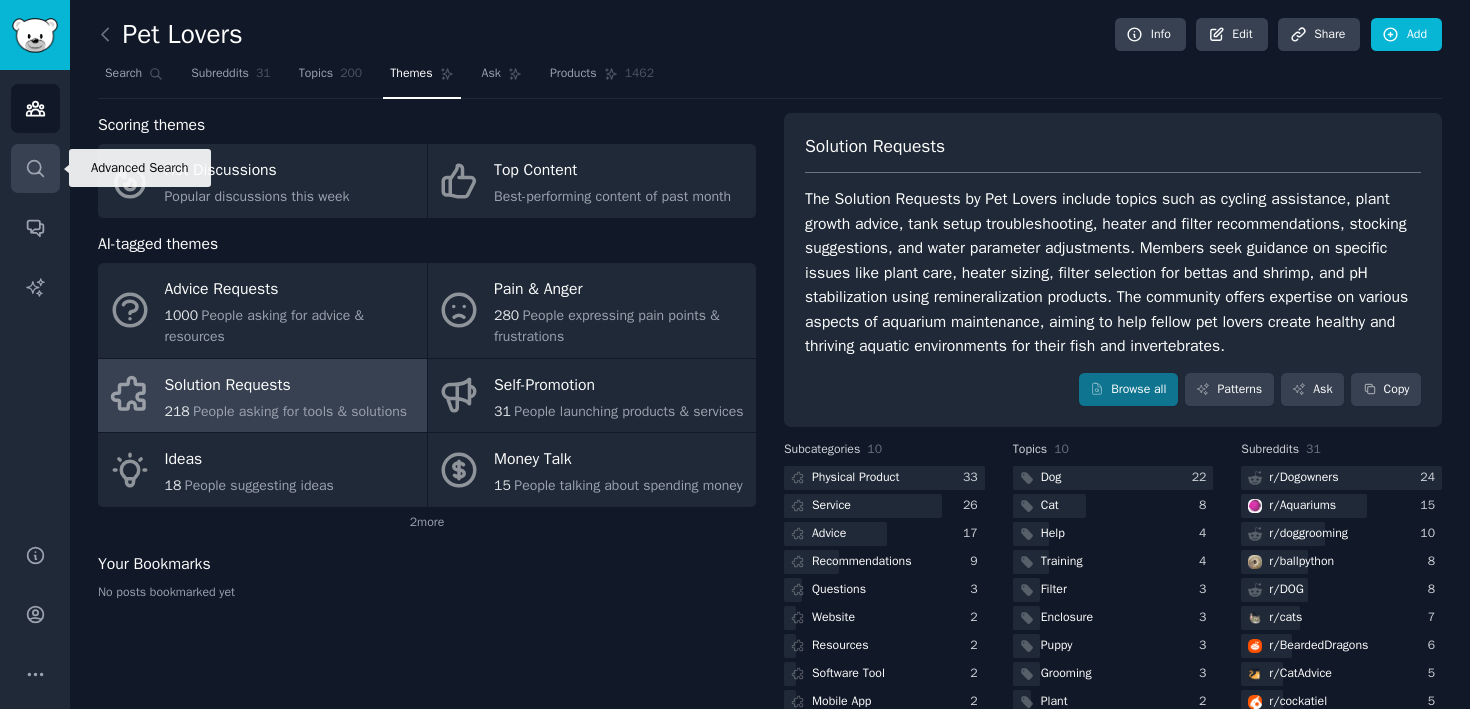 click 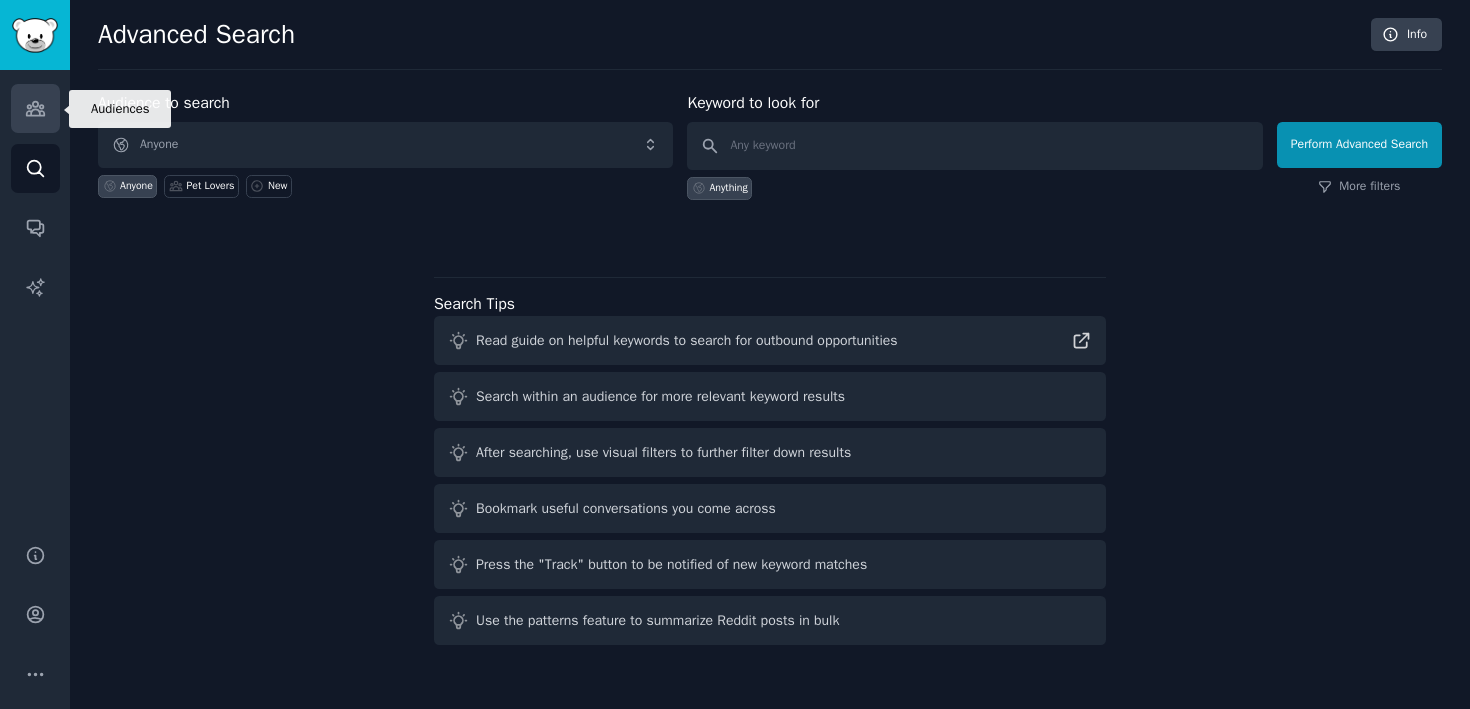 click on "Audiences" at bounding box center (35, 108) 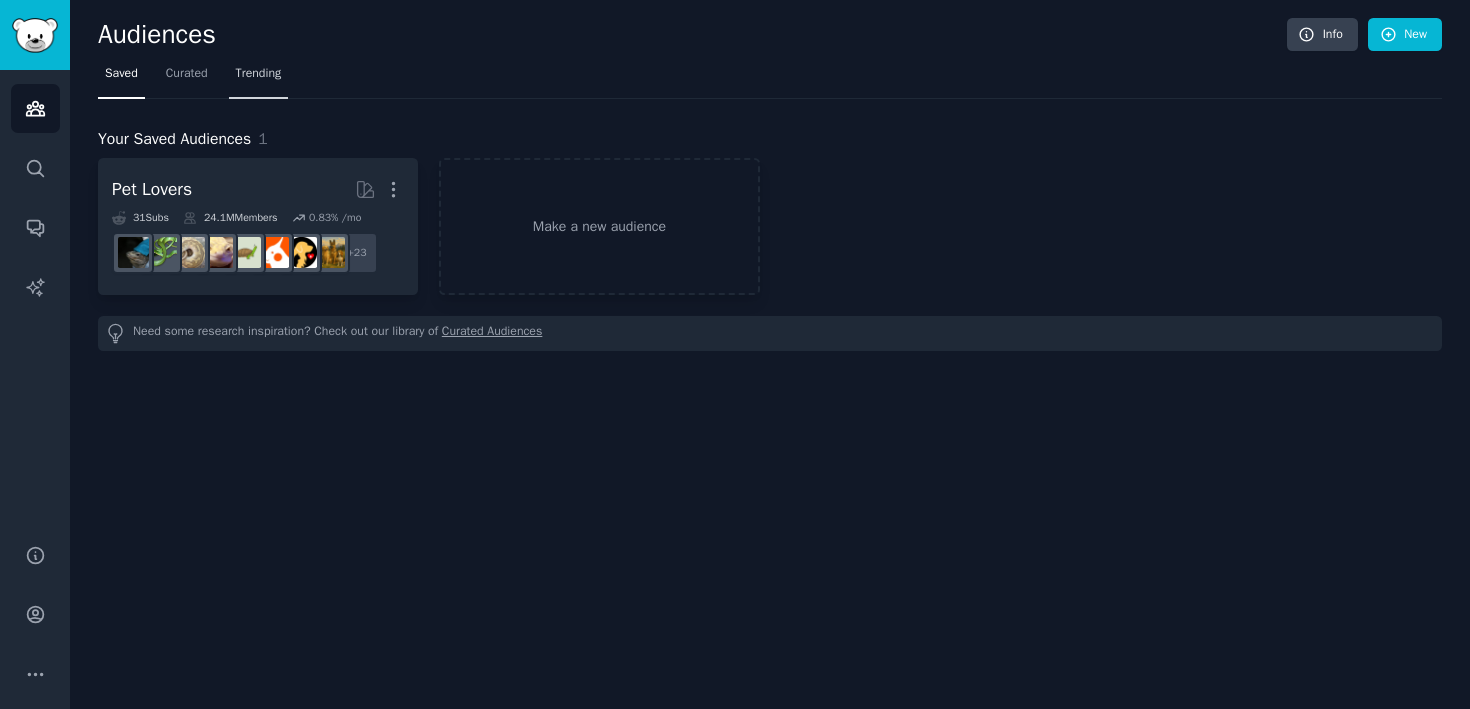 click on "Trending" at bounding box center (259, 74) 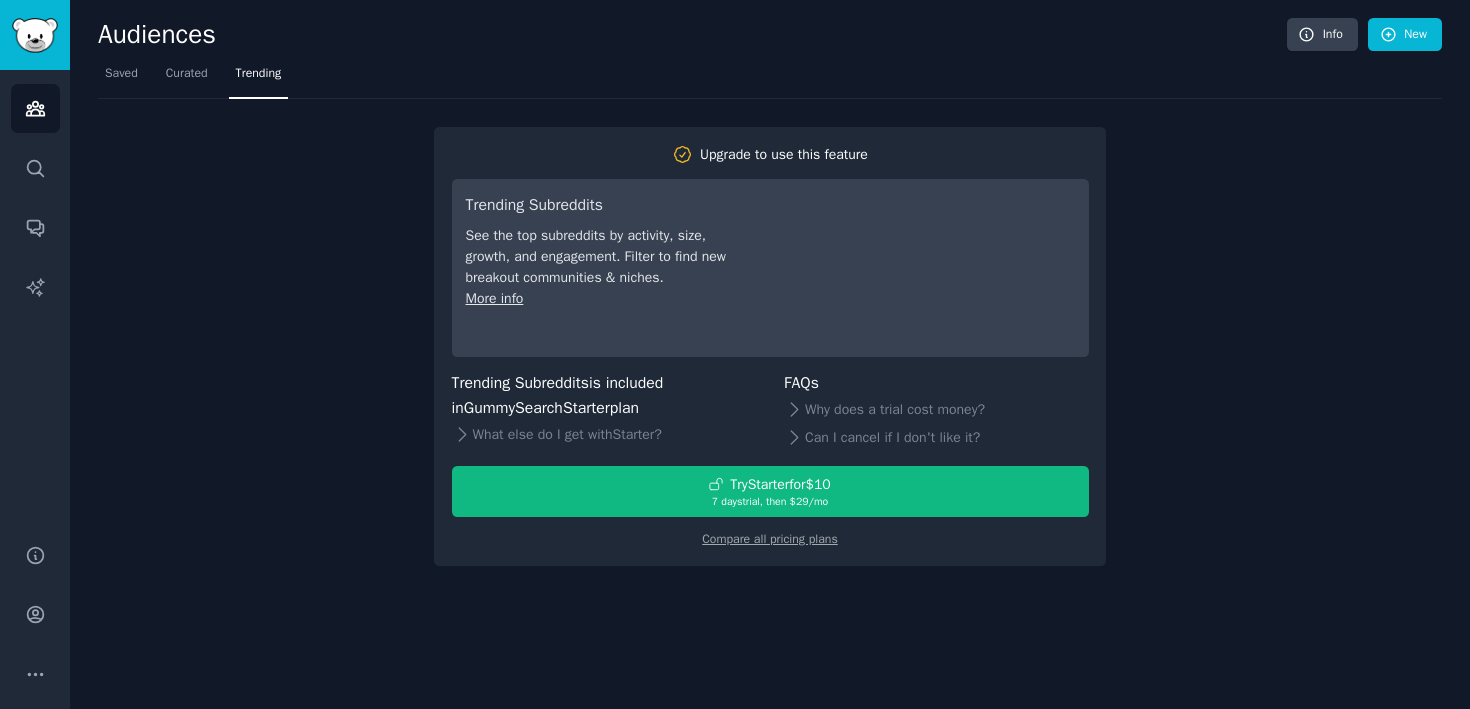 click on "Upgrade to use this feature Trending Subreddits See the top subreddits by activity, size, growth, and engagement. Filter to find new breakout communities & niches. More info Trending Subreddits  is included in  GummySearch  Starter  plan What else do I get with  Starter ? FAQs Why does a trial cost money? Can I cancel if I don't like it? Try  Starter  for  $10 7 days  trial, then $ 29 /mo Compare all pricing plans" at bounding box center (770, 346) 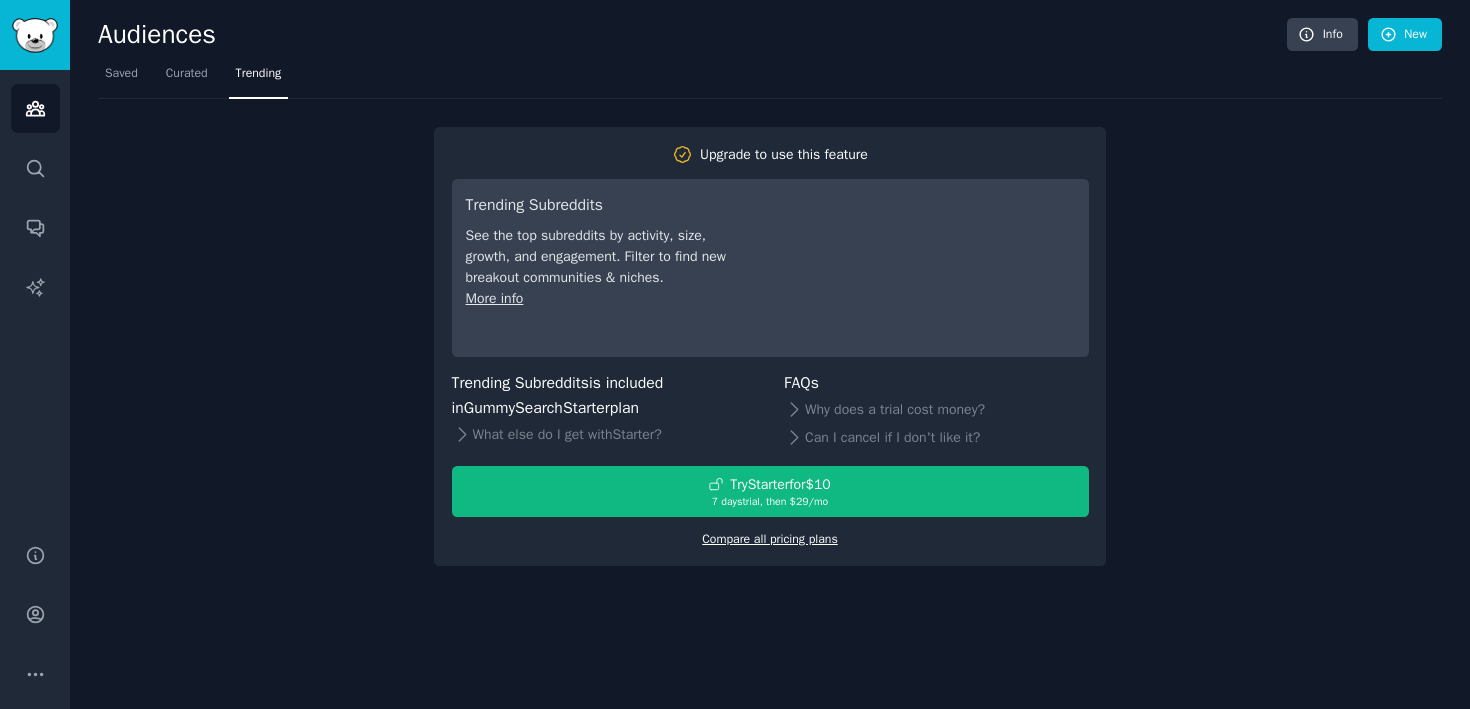 click on "Compare all pricing plans" at bounding box center [770, 539] 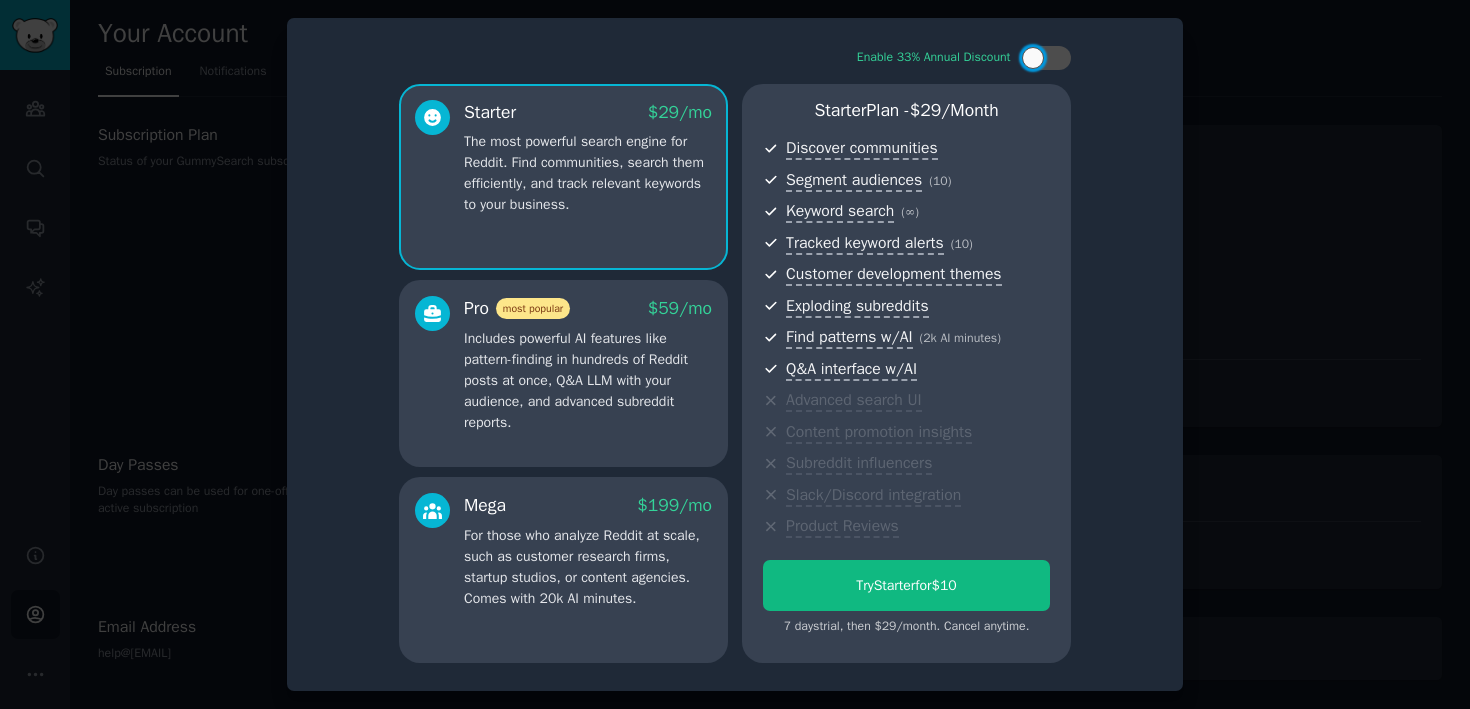 click at bounding box center (735, 354) 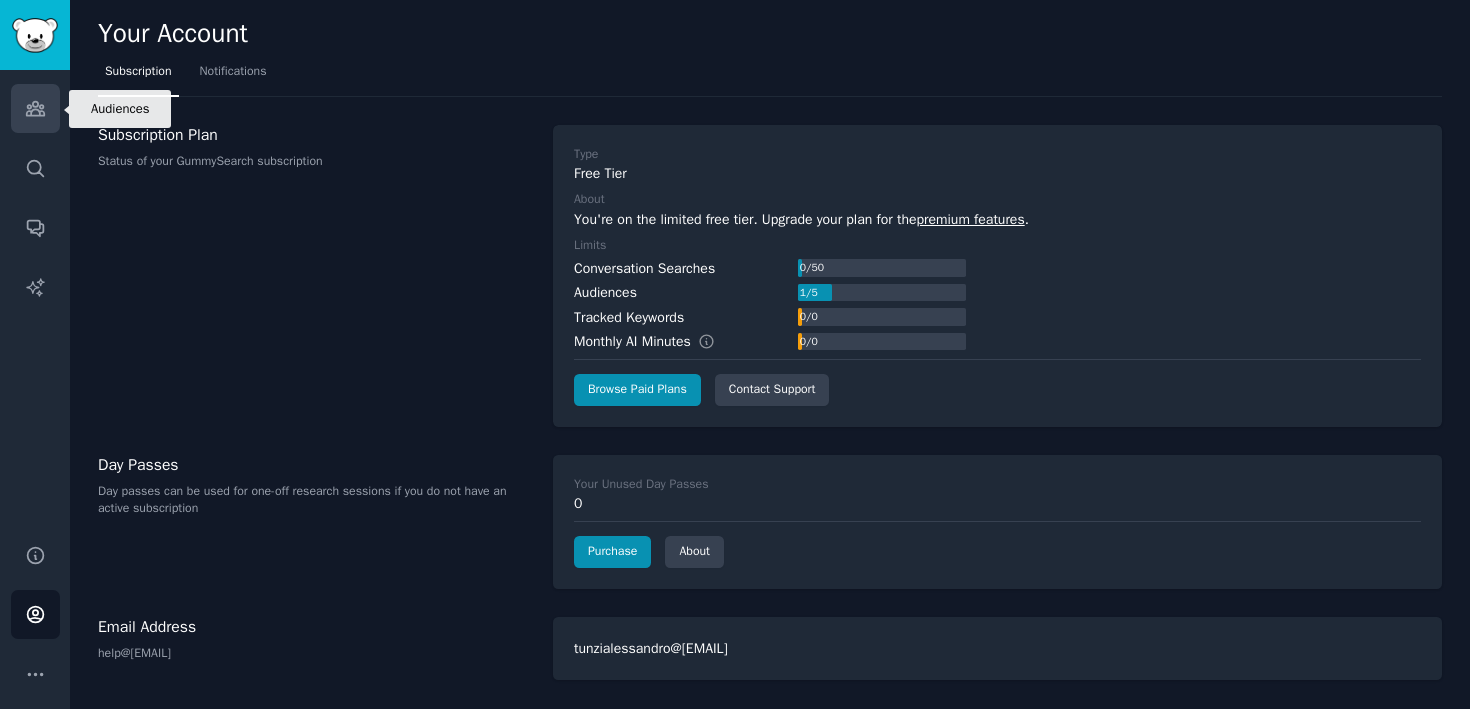 click 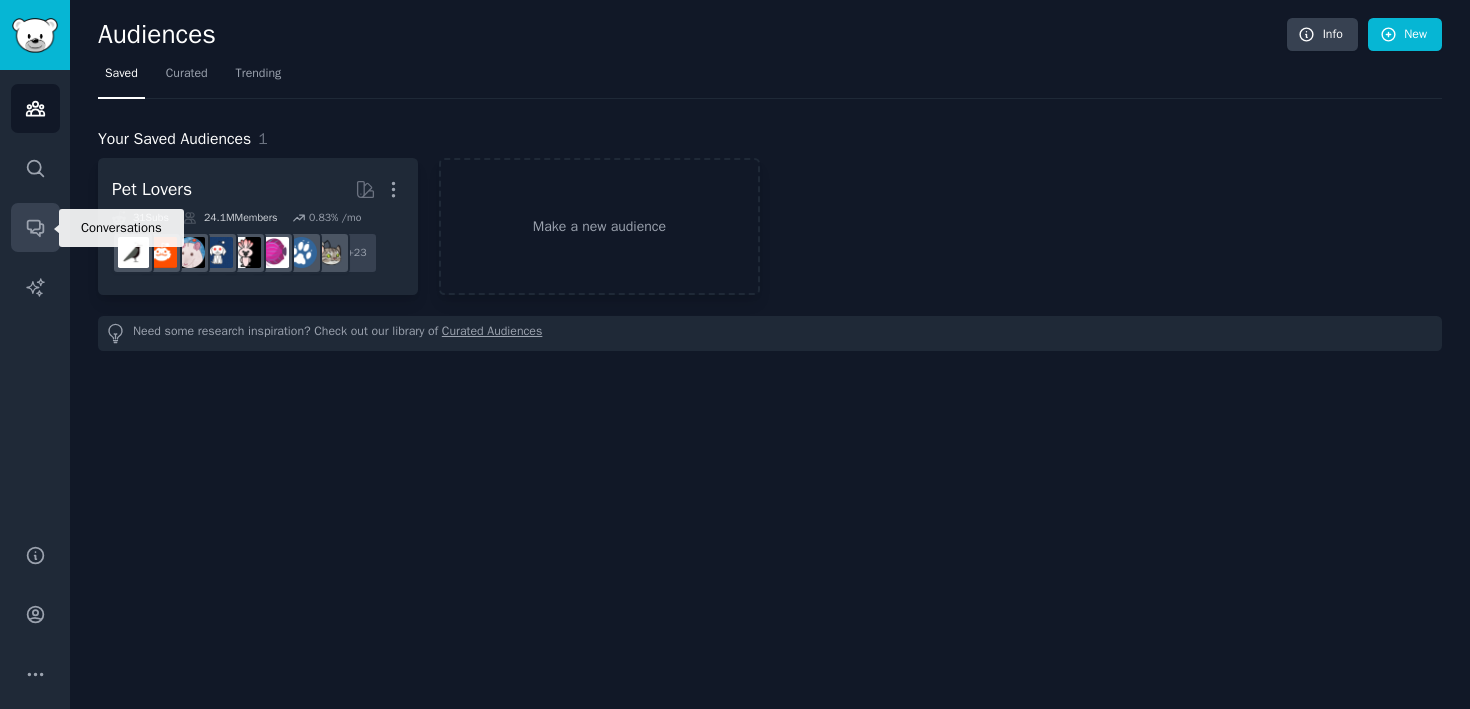 click 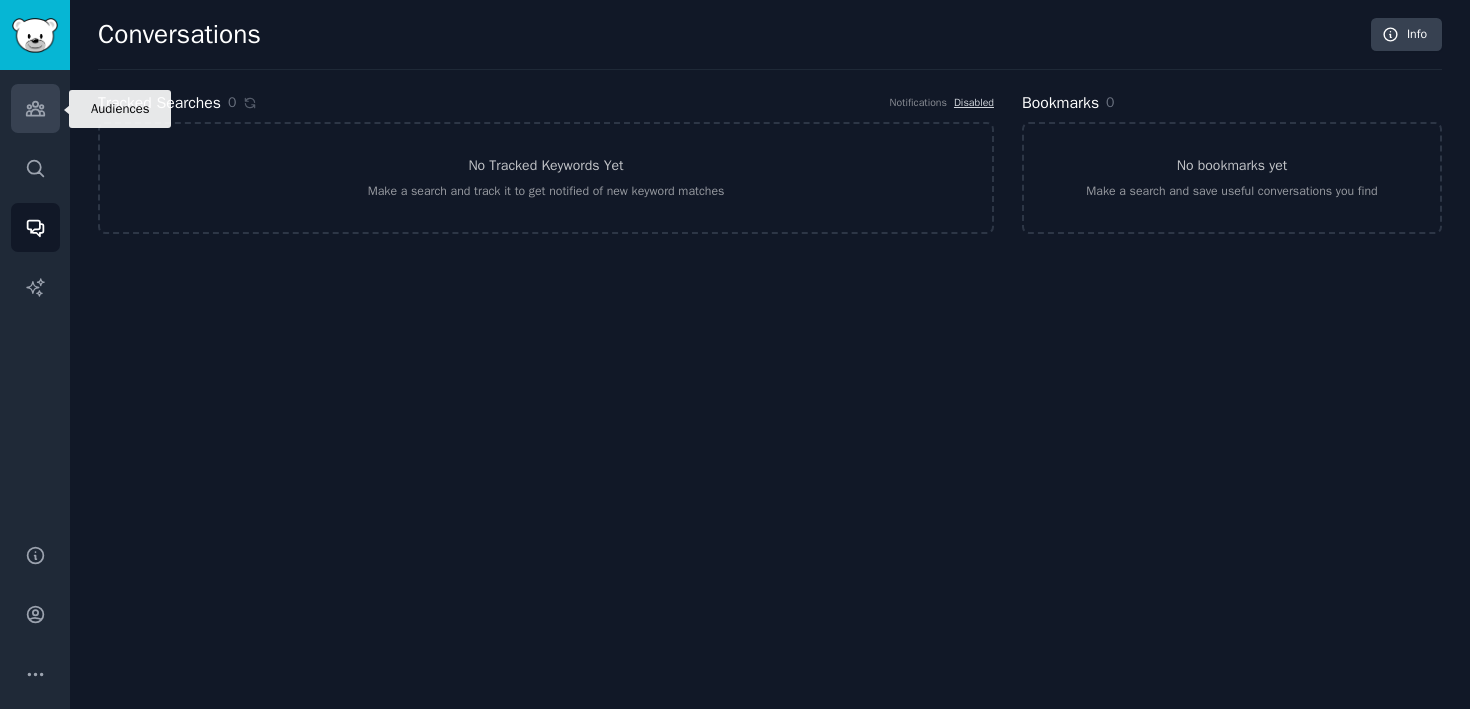 click 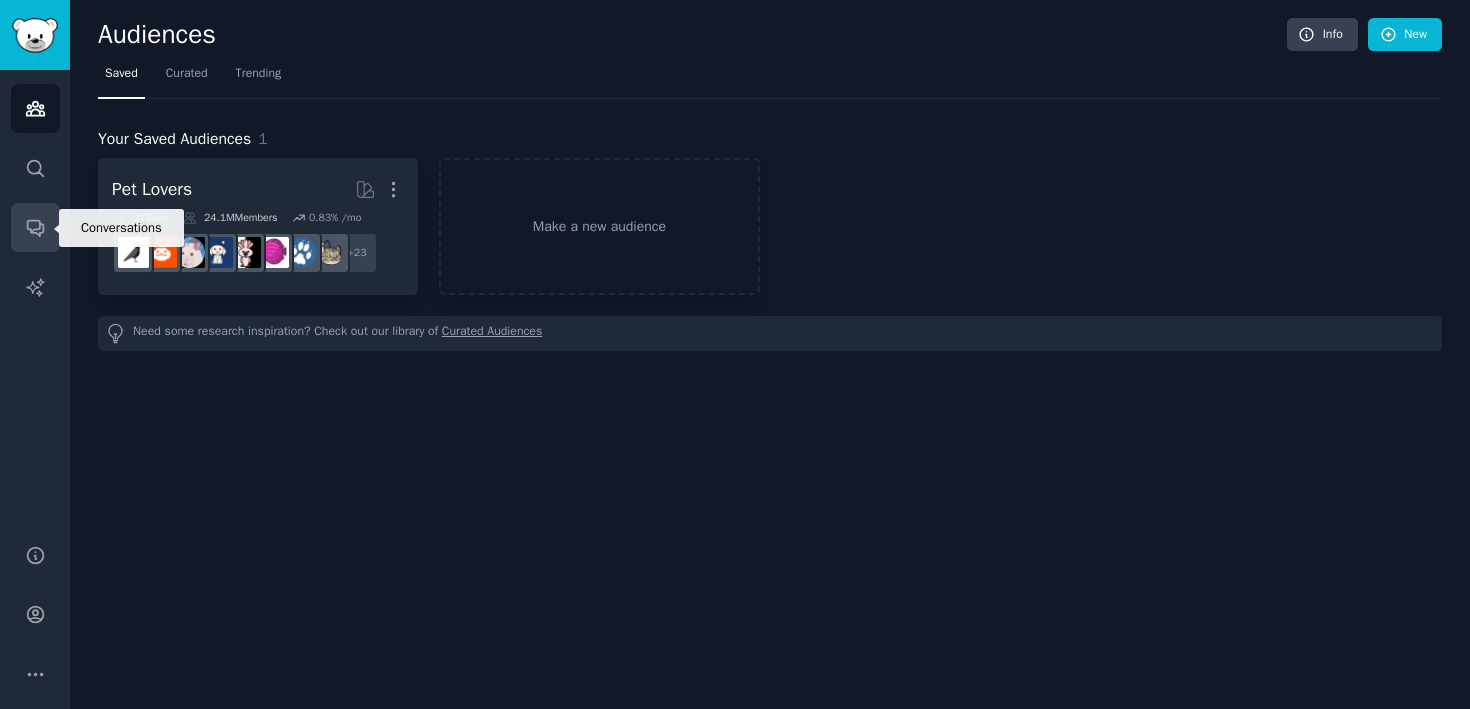 click 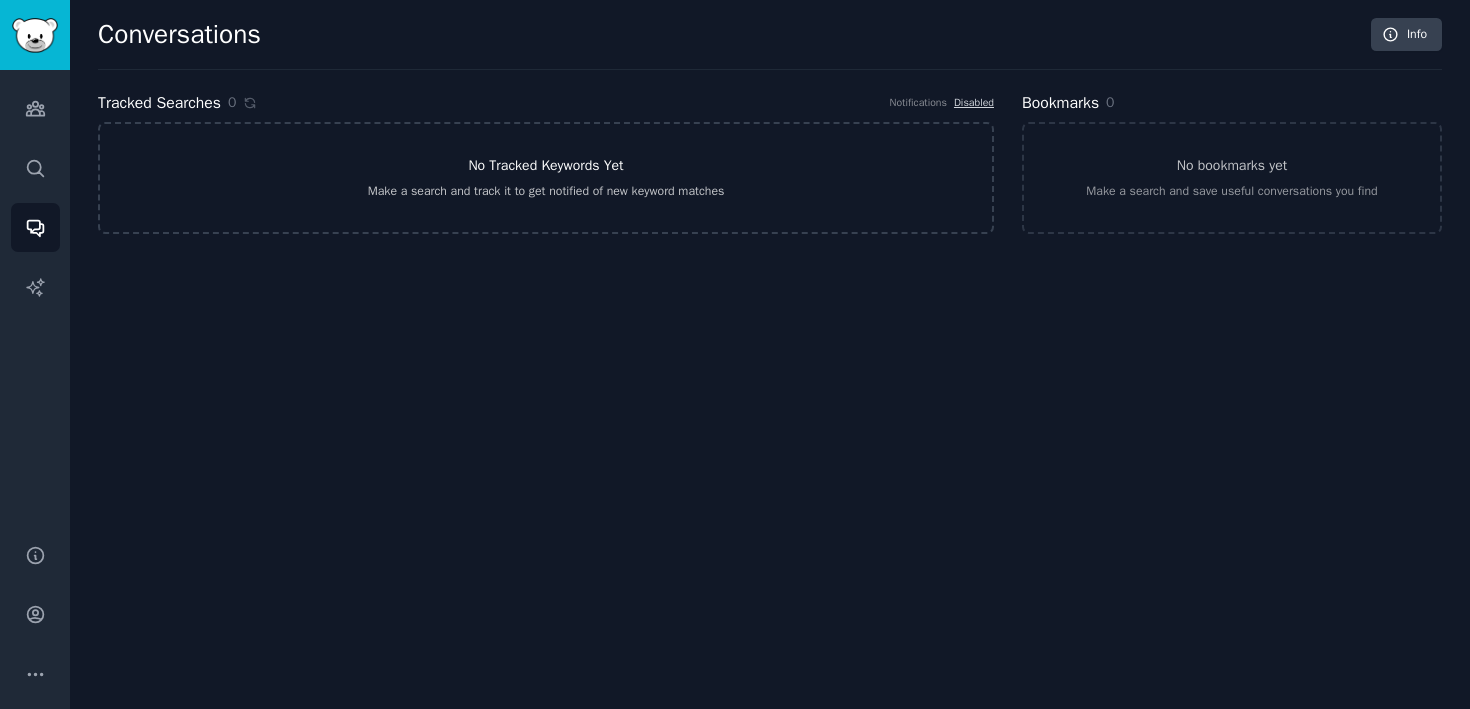 click on "No Tracked Keywords Yet Make a search and track it to get notified of new keyword matches" at bounding box center [546, 178] 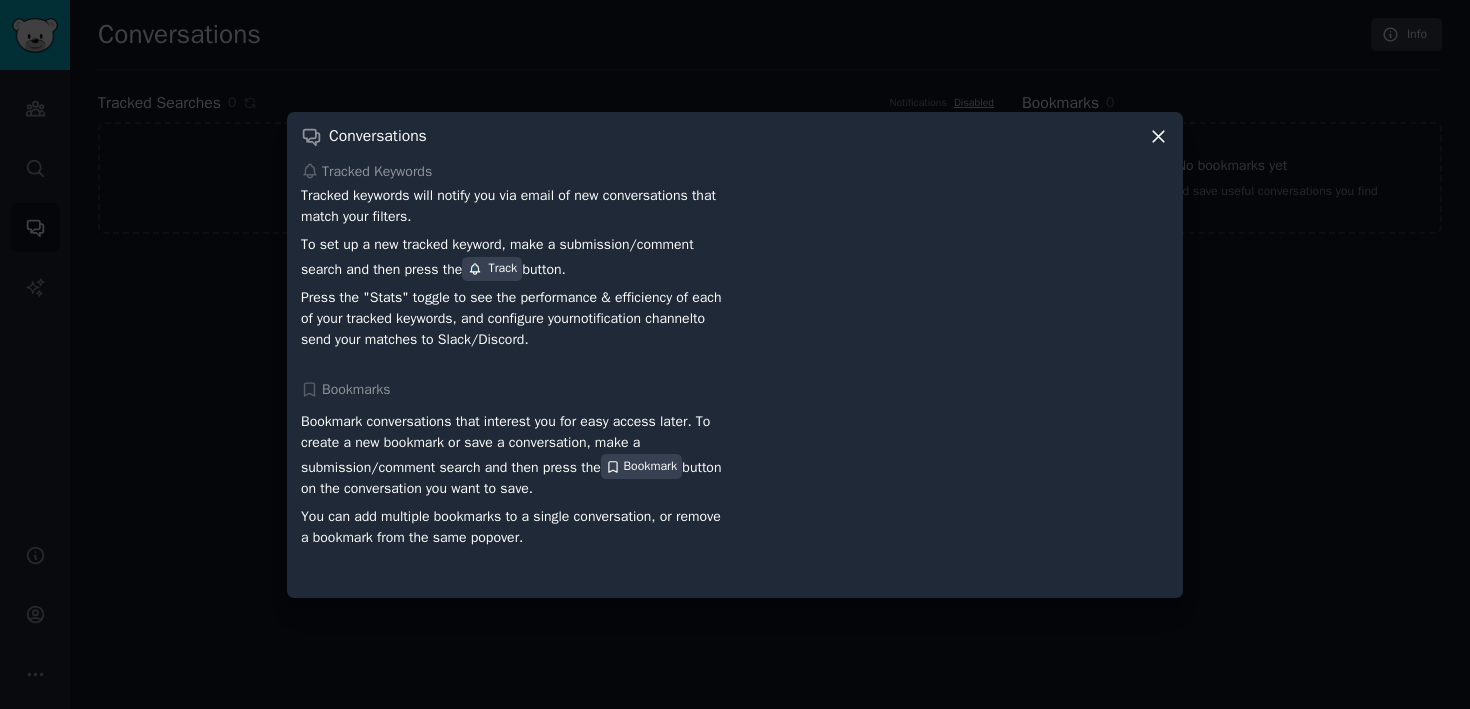 click at bounding box center (735, 354) 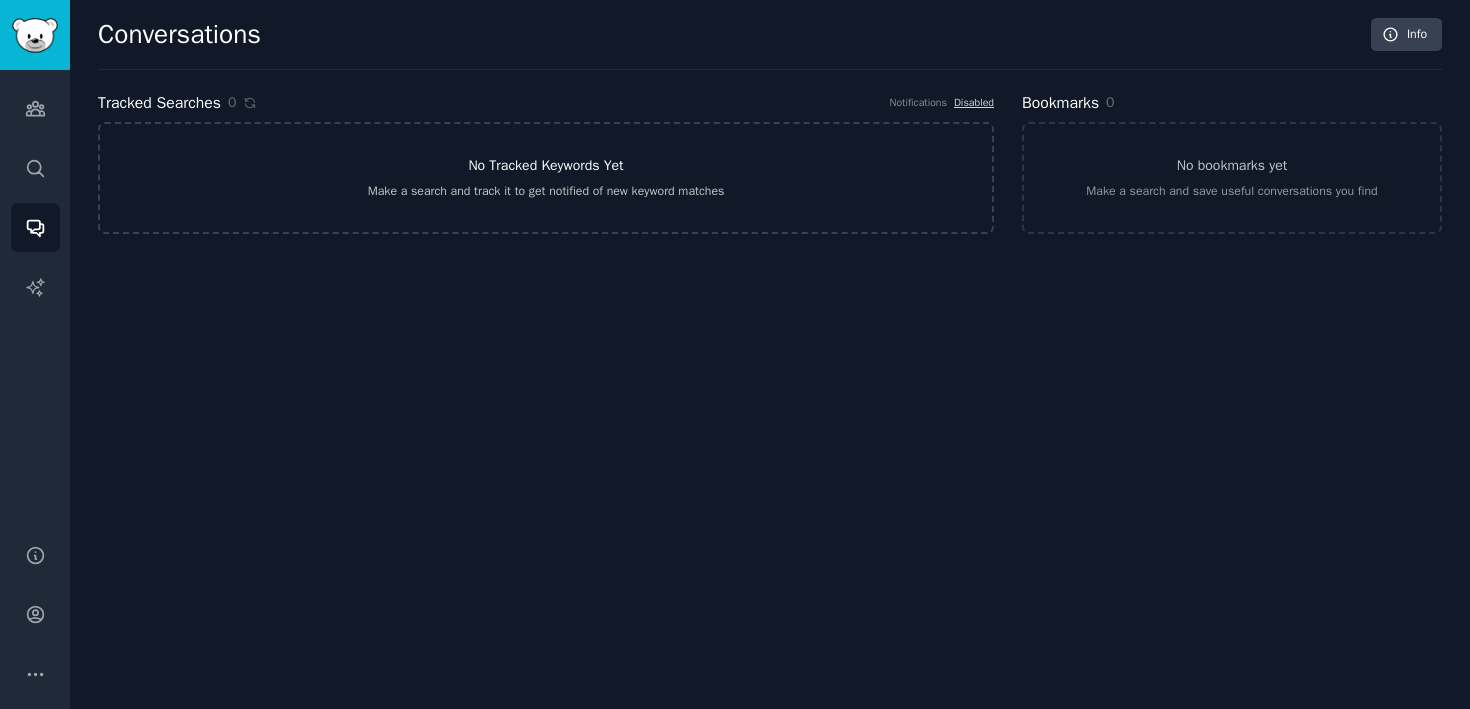 click on "No Tracked Keywords Yet Make a search and track it to get notified of new keyword matches" at bounding box center (546, 178) 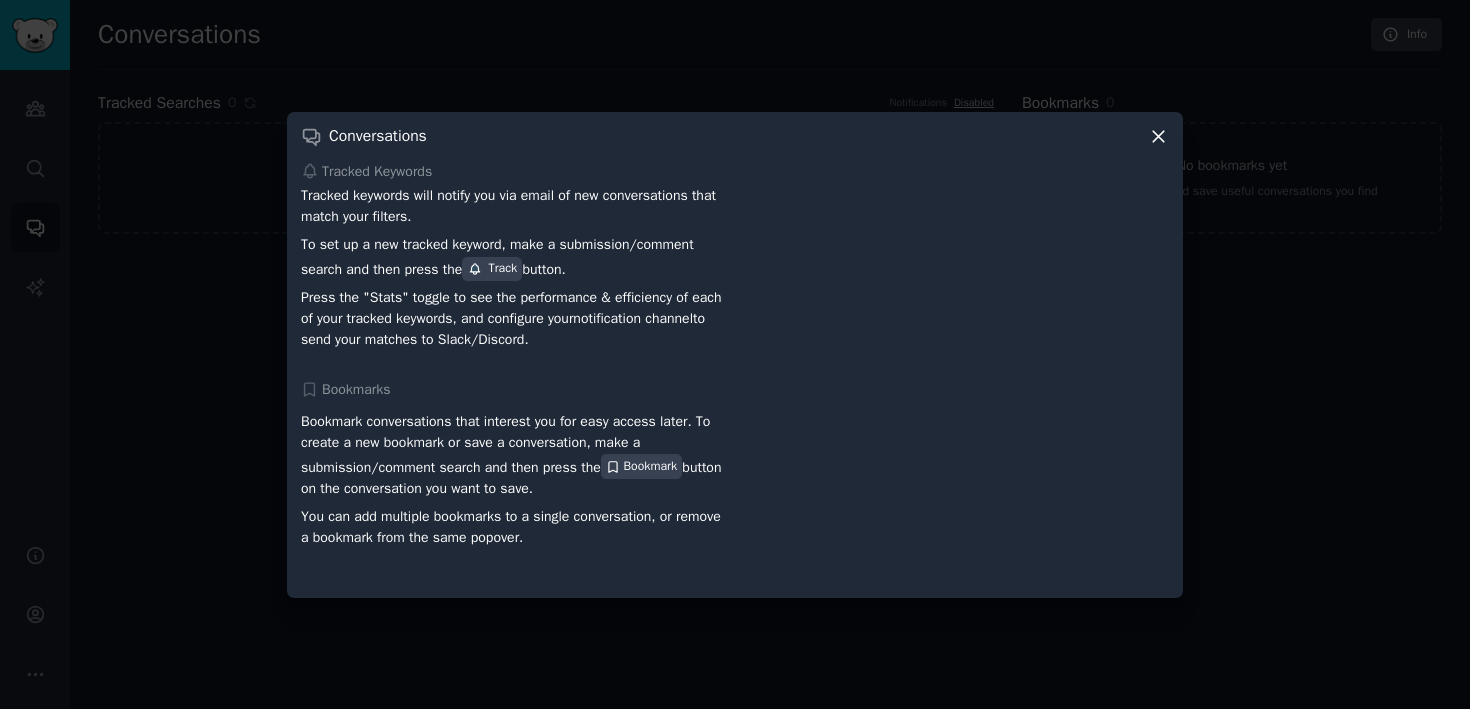click at bounding box center [735, 354] 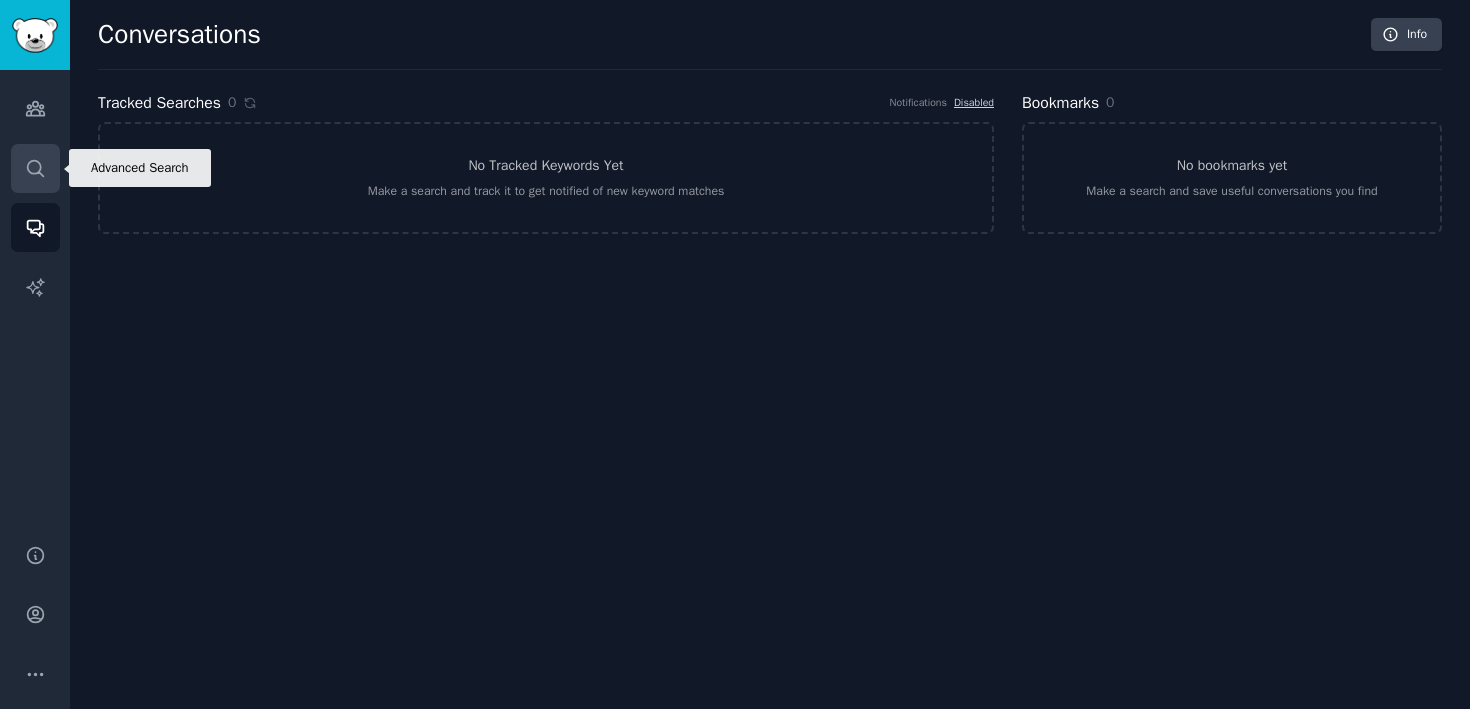 click 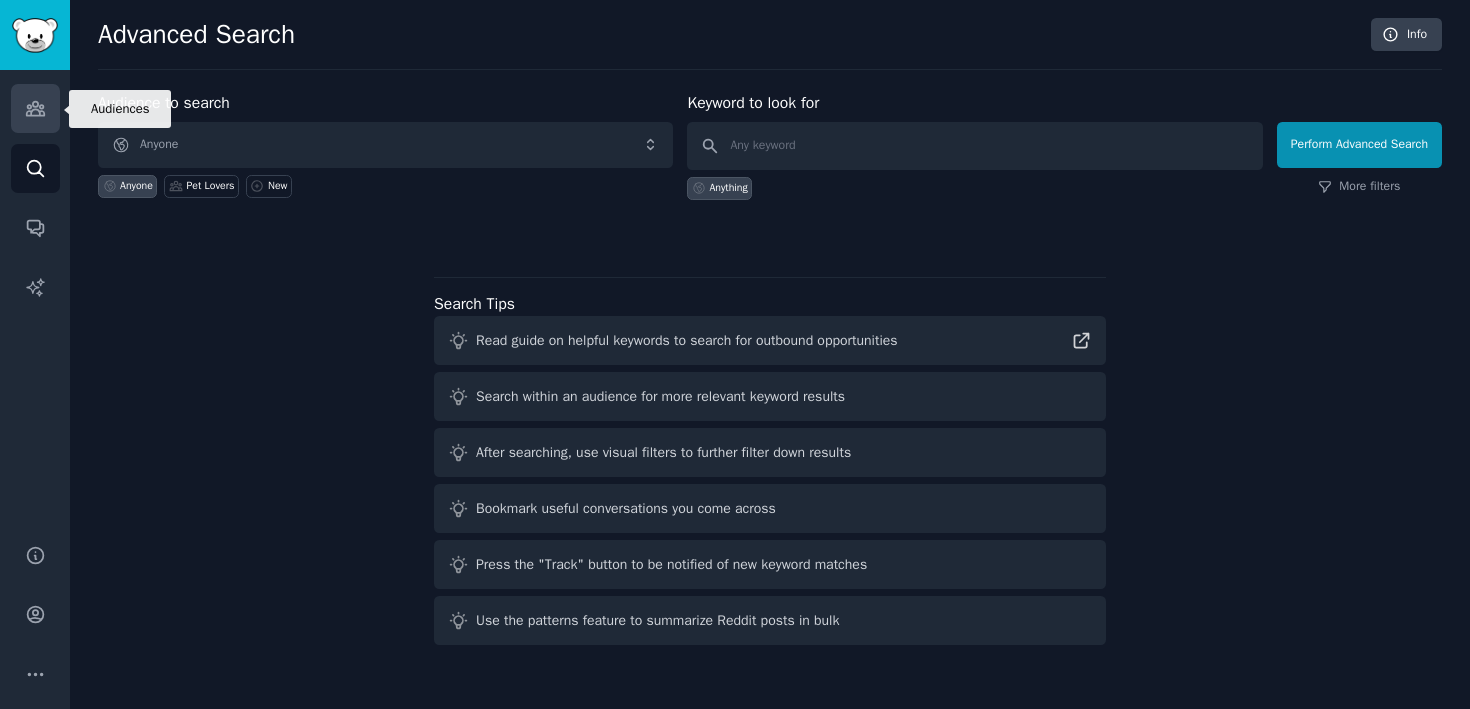 click on "Audiences" at bounding box center [35, 108] 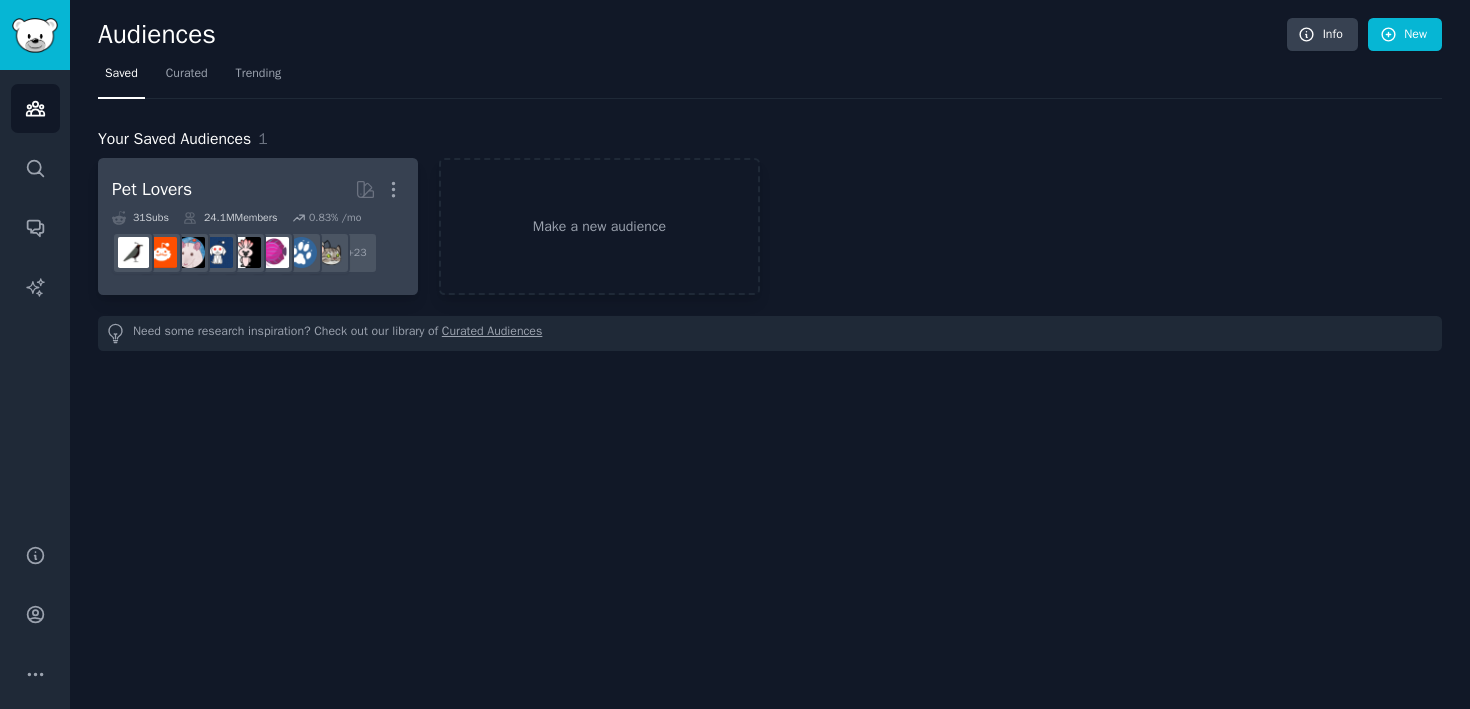 click on "Pet Lovers More" at bounding box center [258, 189] 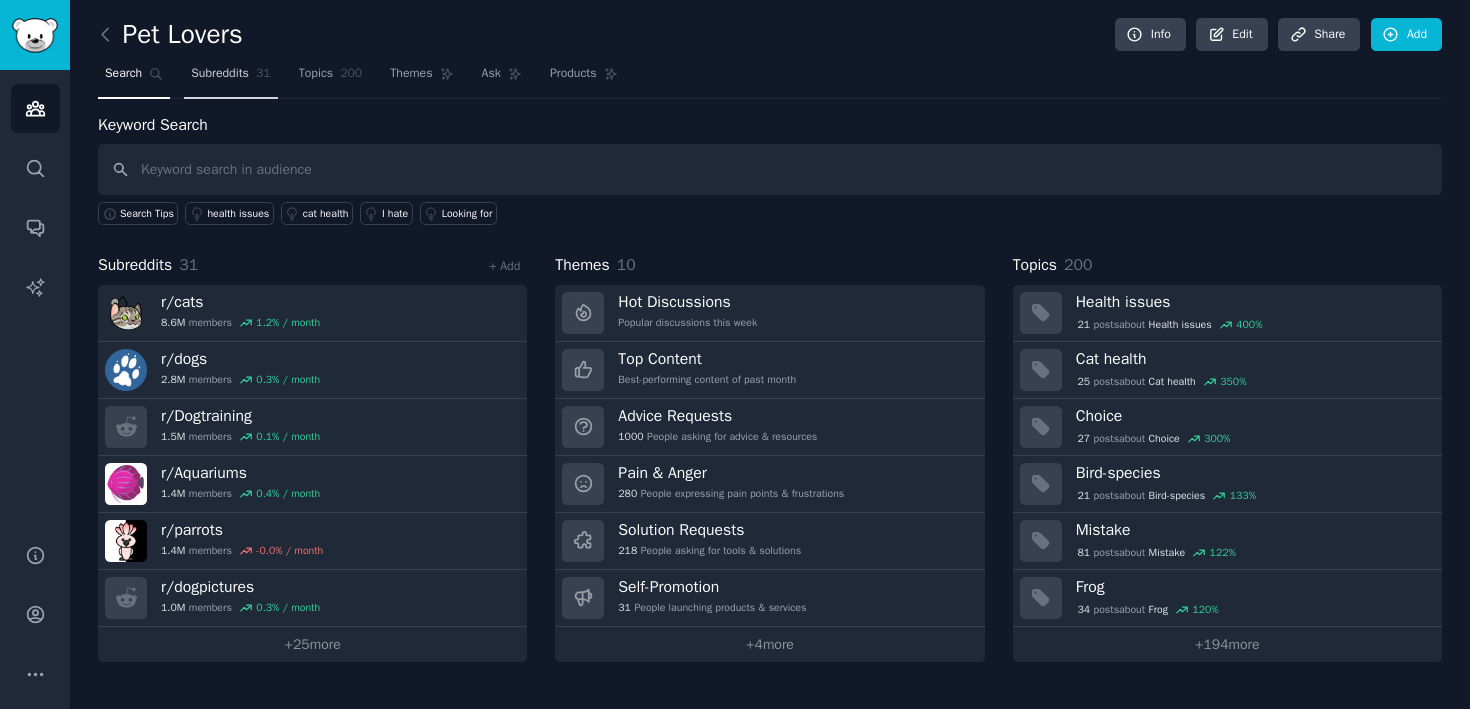 click on "Subreddits 31" at bounding box center (230, 78) 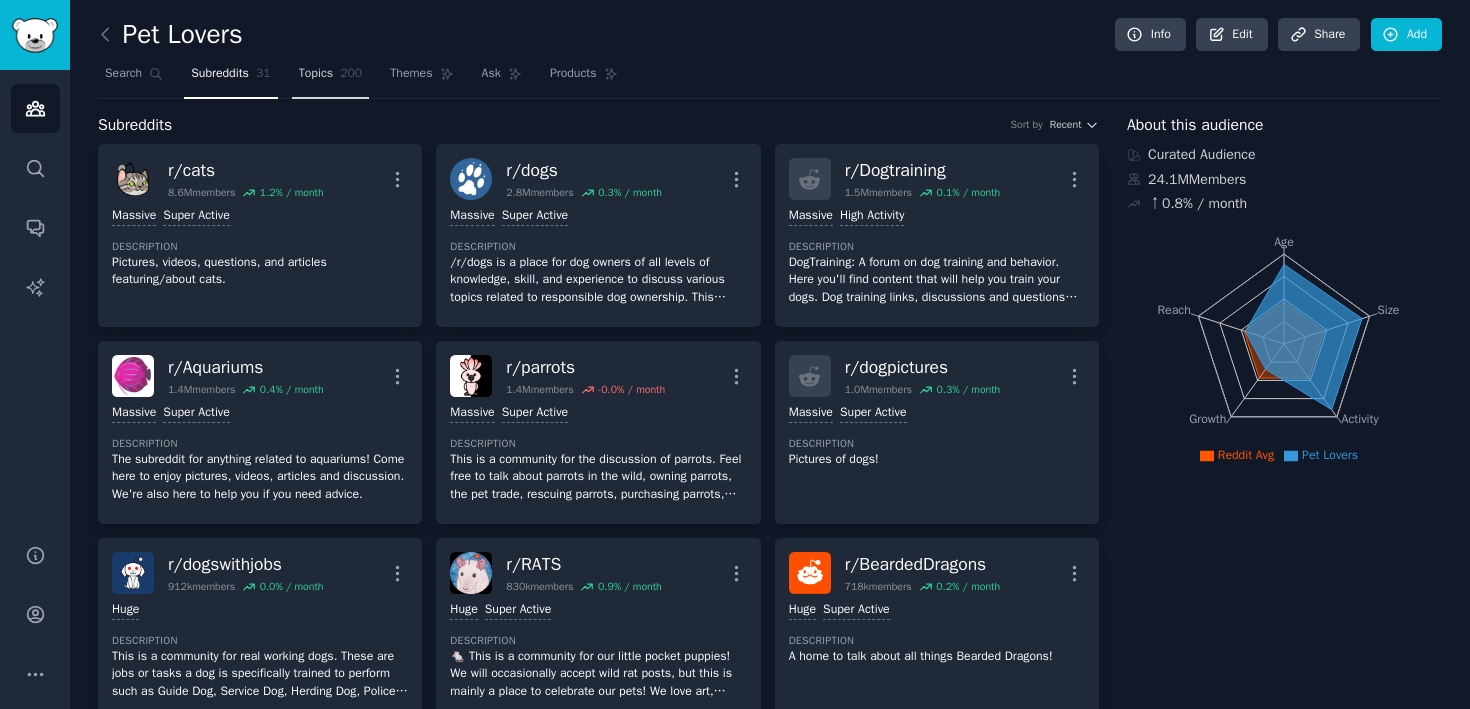 click on "200" 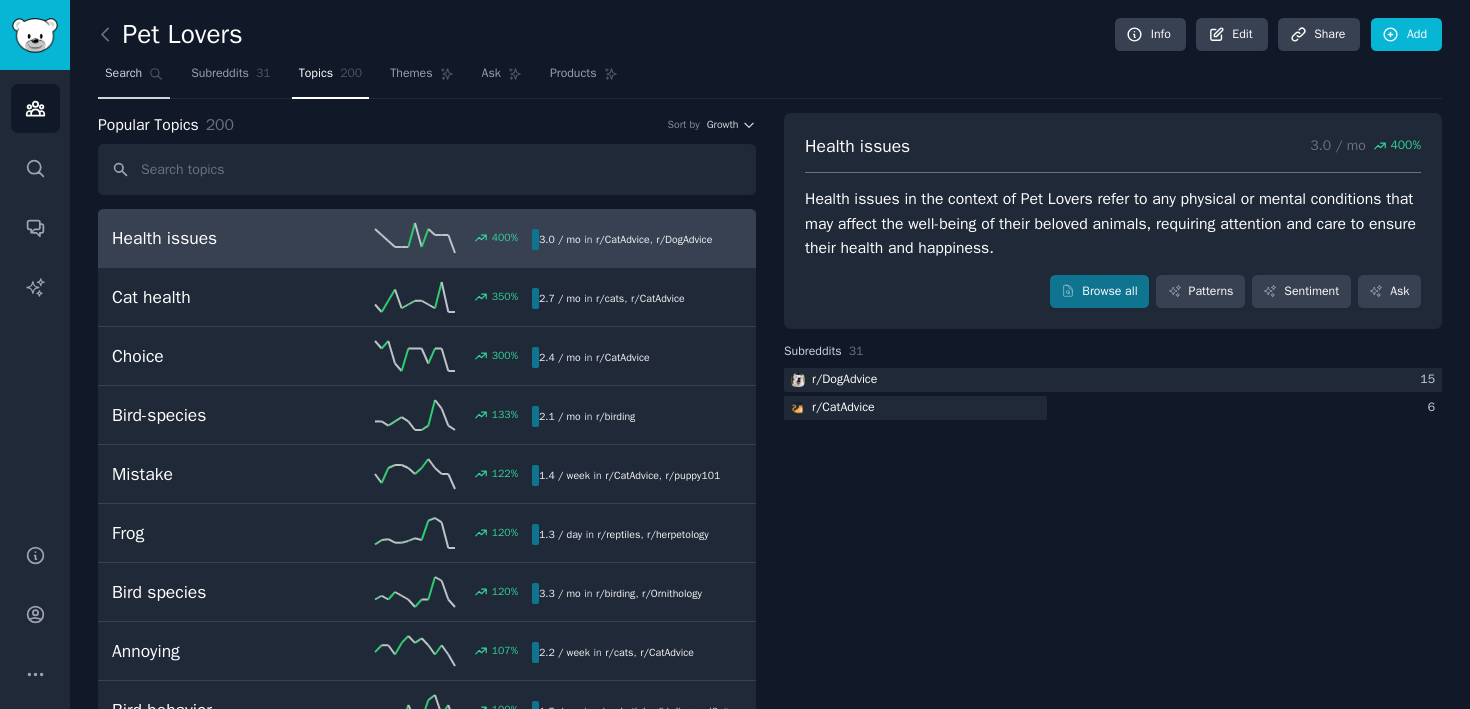 click on "Search" at bounding box center (123, 74) 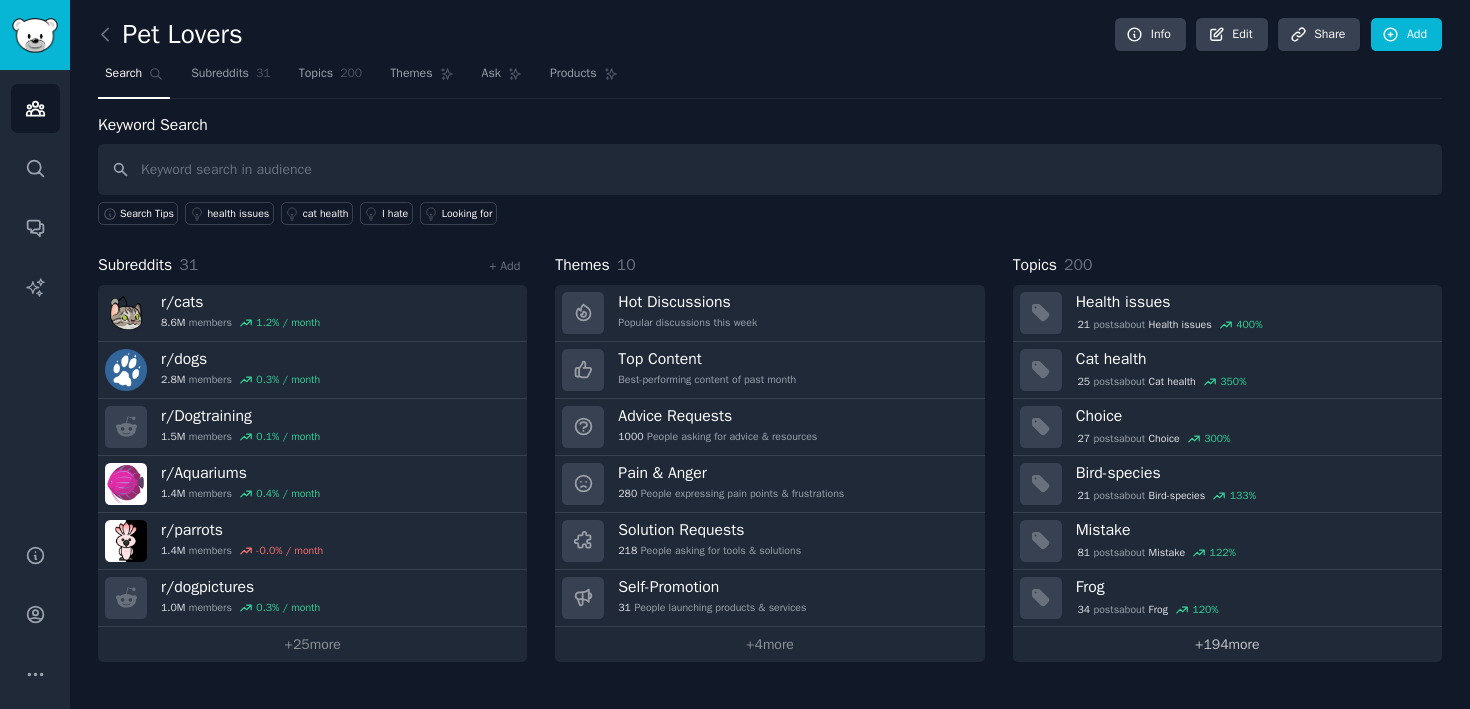 click on "+  194  more" at bounding box center [1227, 644] 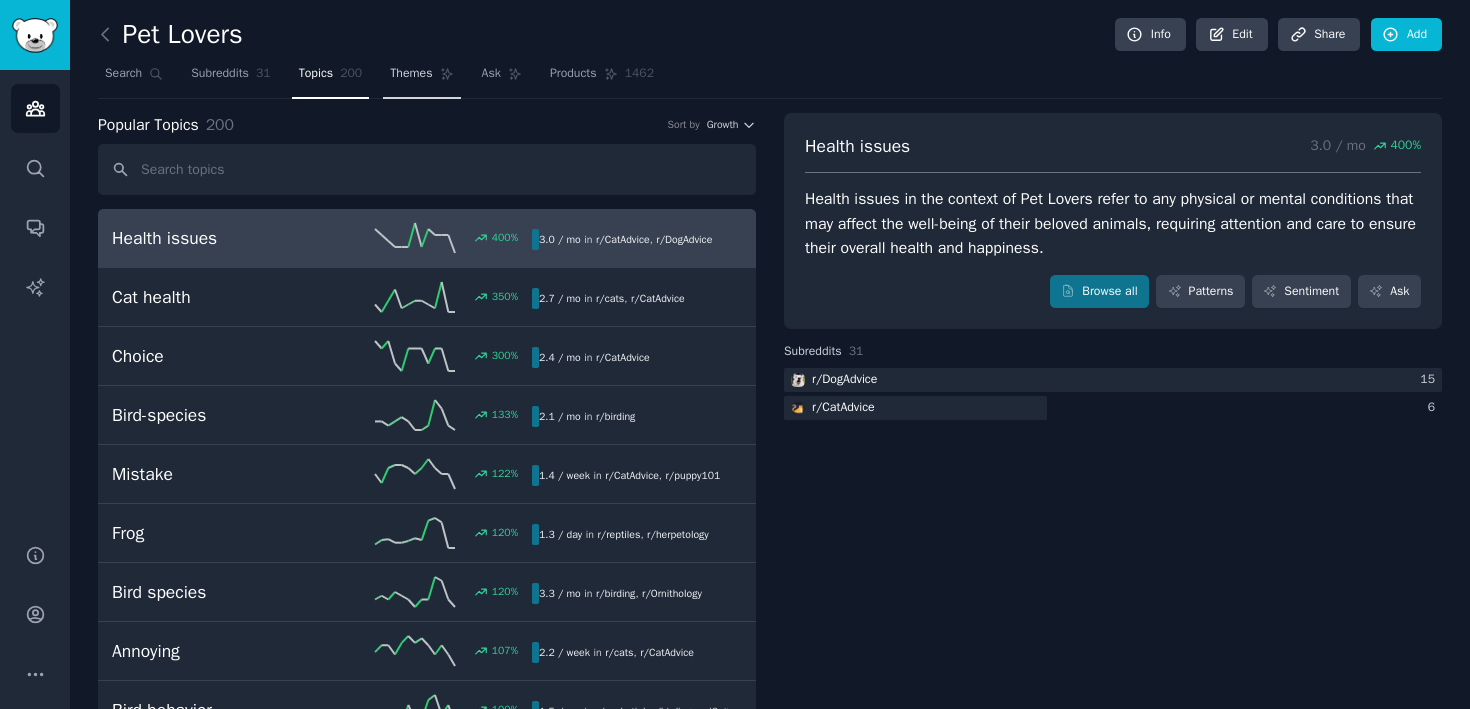 click on "Themes" at bounding box center (421, 78) 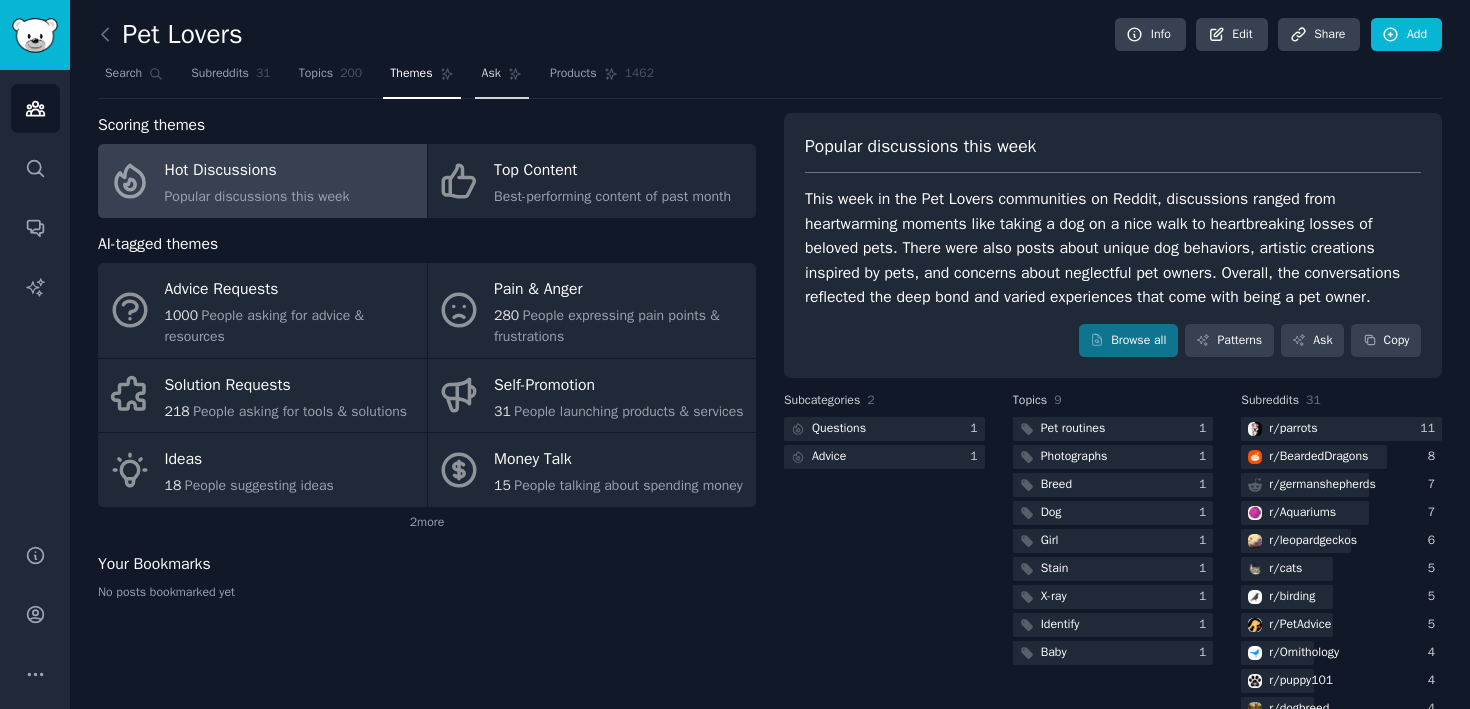 click on "Ask" at bounding box center [502, 78] 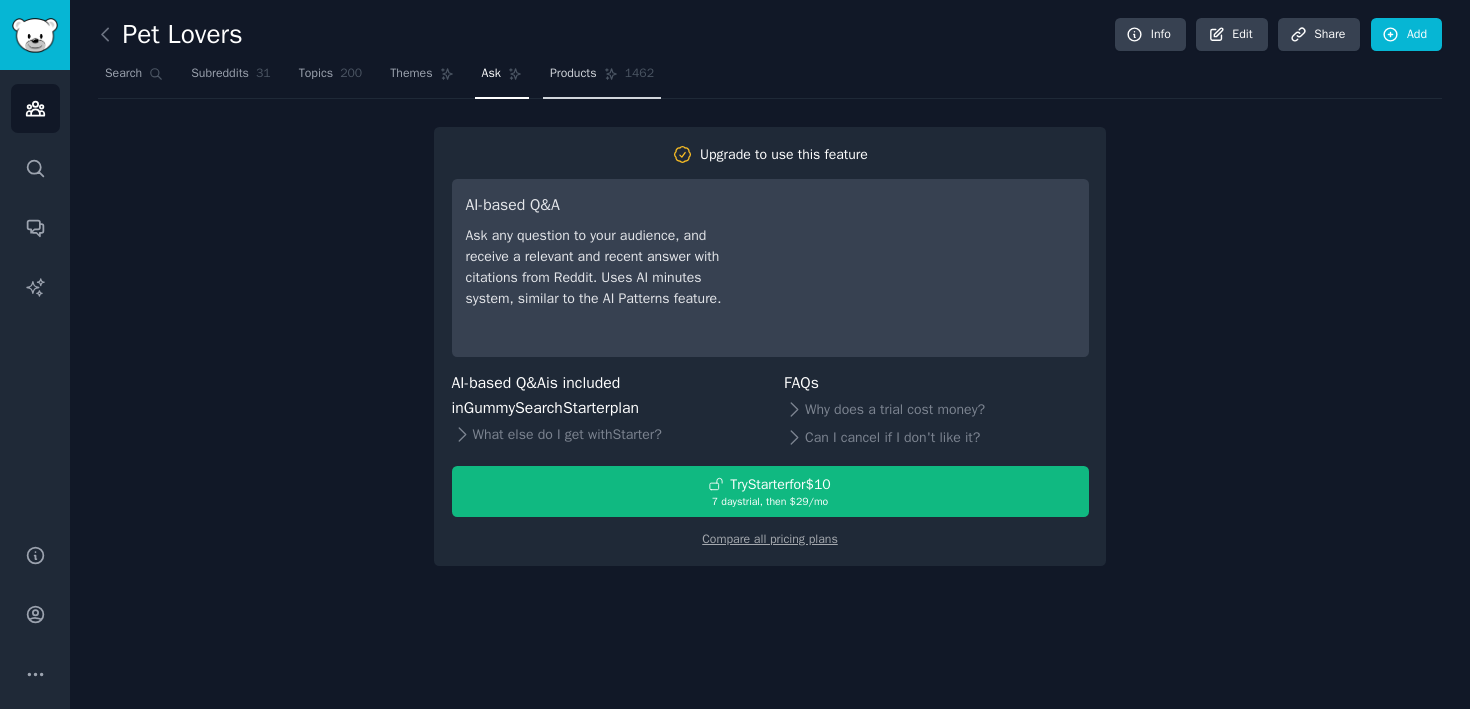 click on "Products" at bounding box center (573, 74) 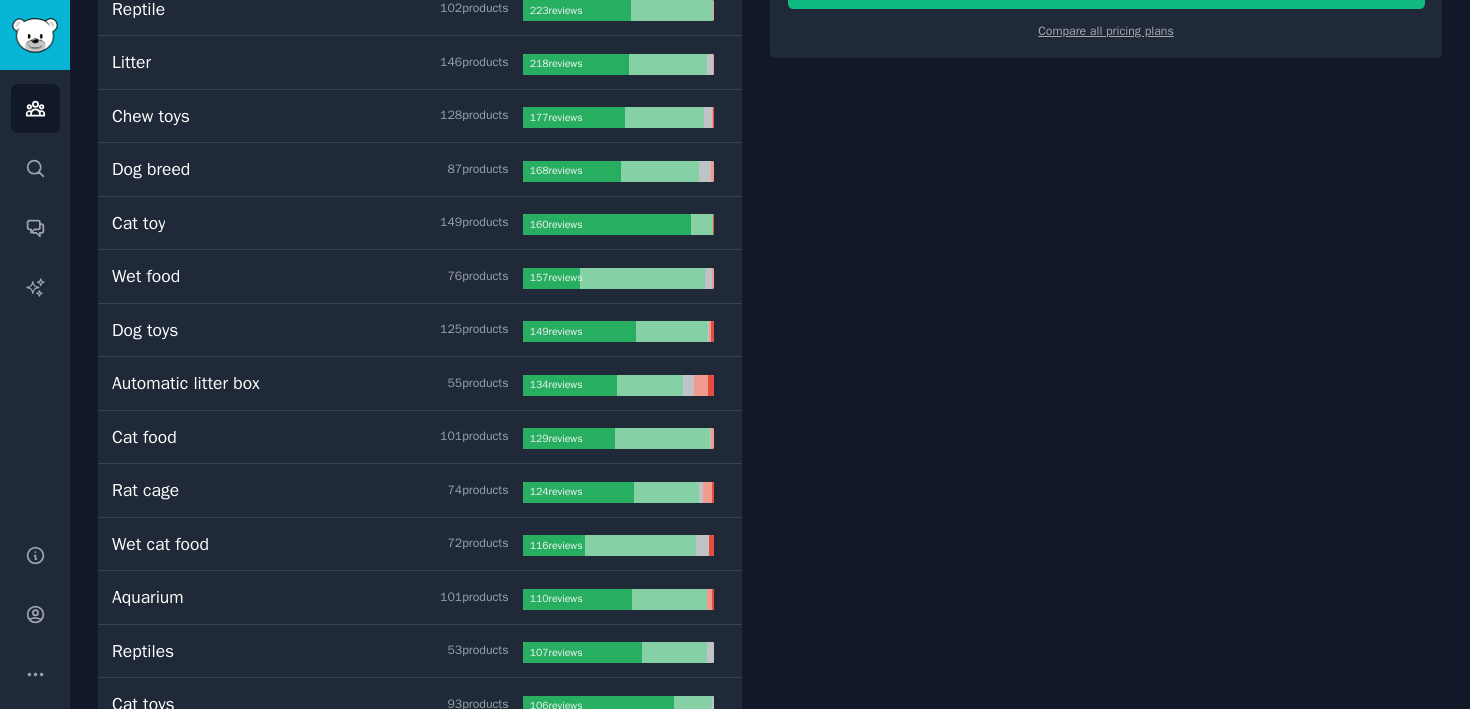 scroll, scrollTop: 0, scrollLeft: 0, axis: both 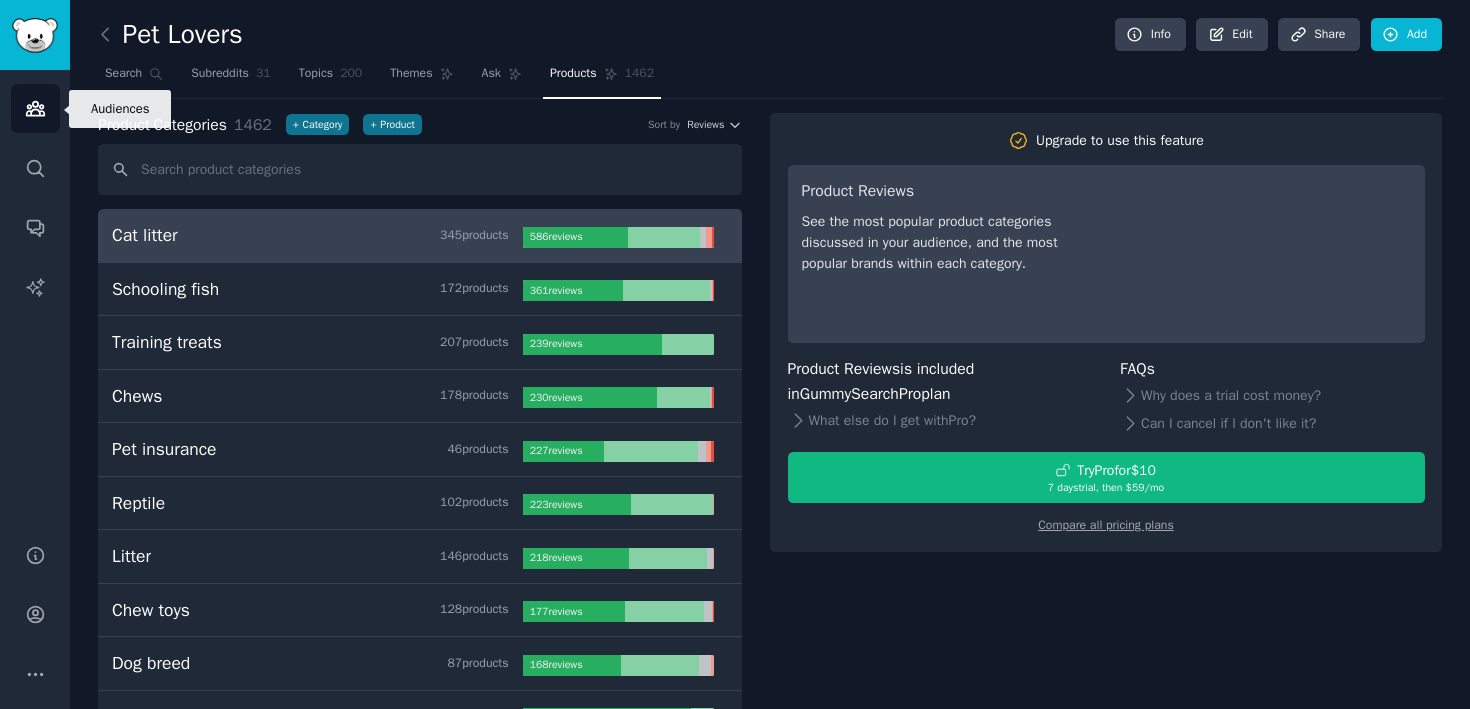 click 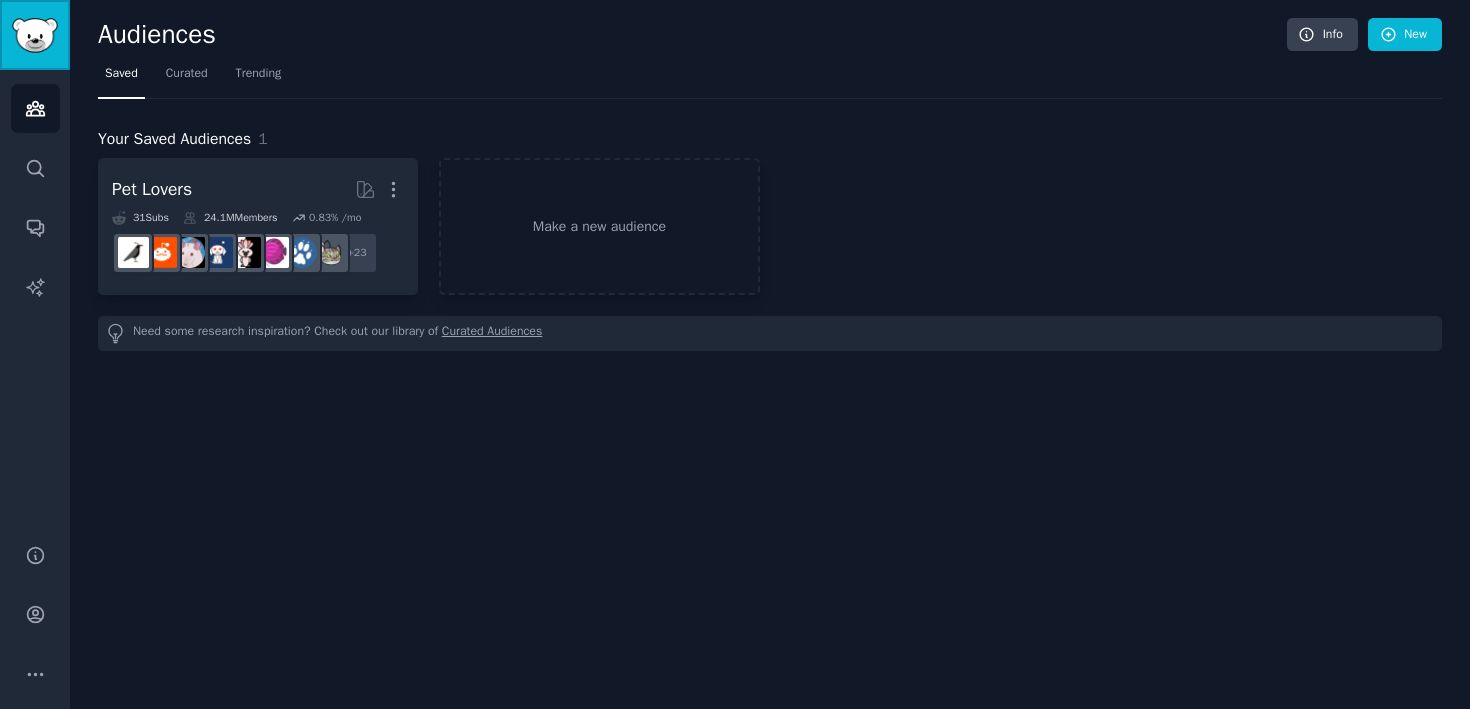 click at bounding box center [35, 35] 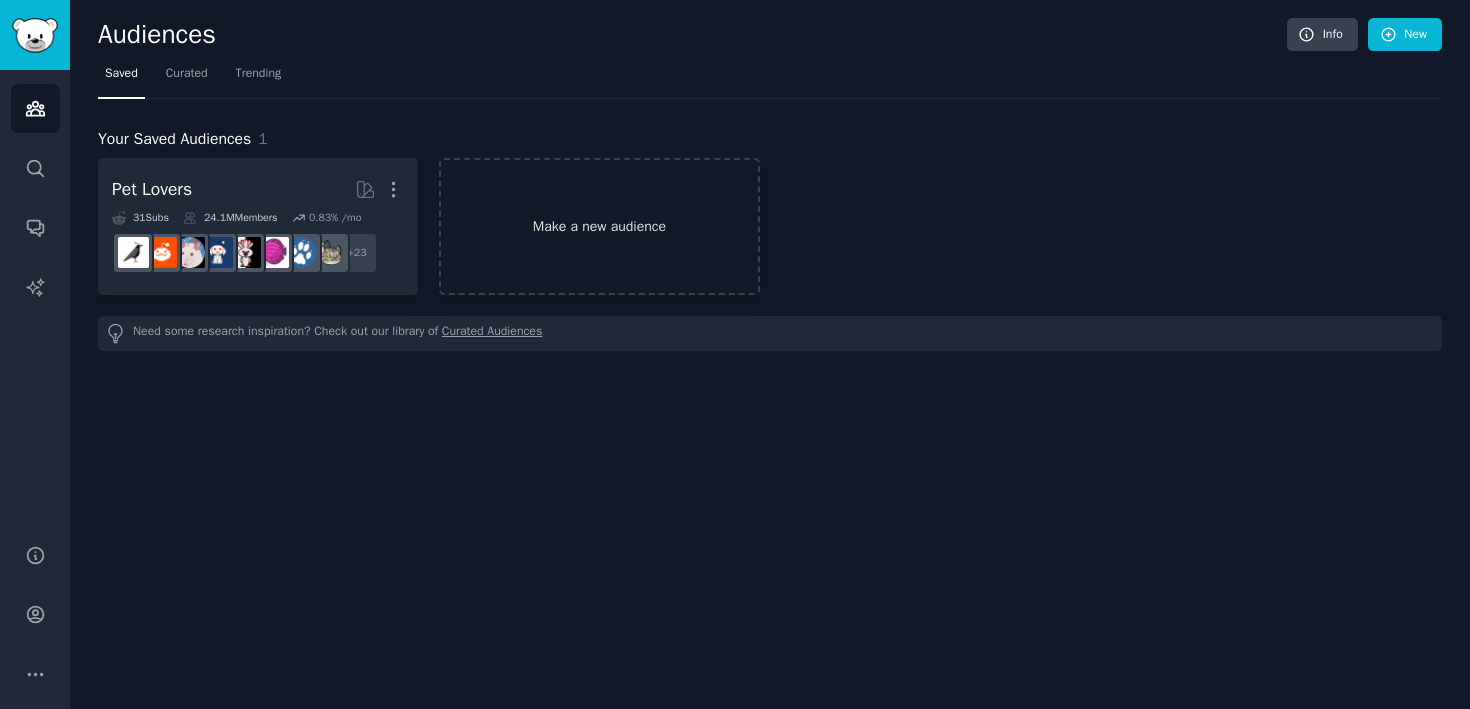 click on "Make a new audience" at bounding box center (599, 226) 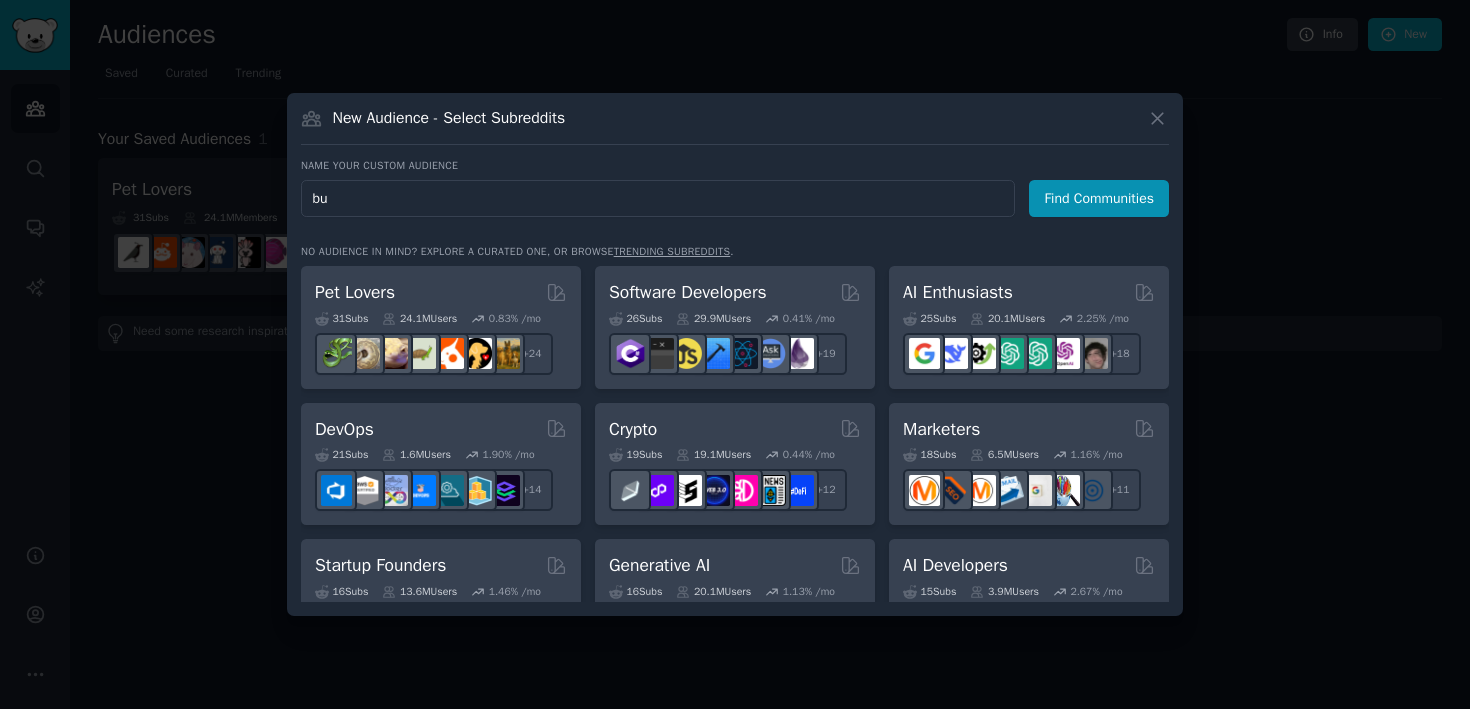 type on "b" 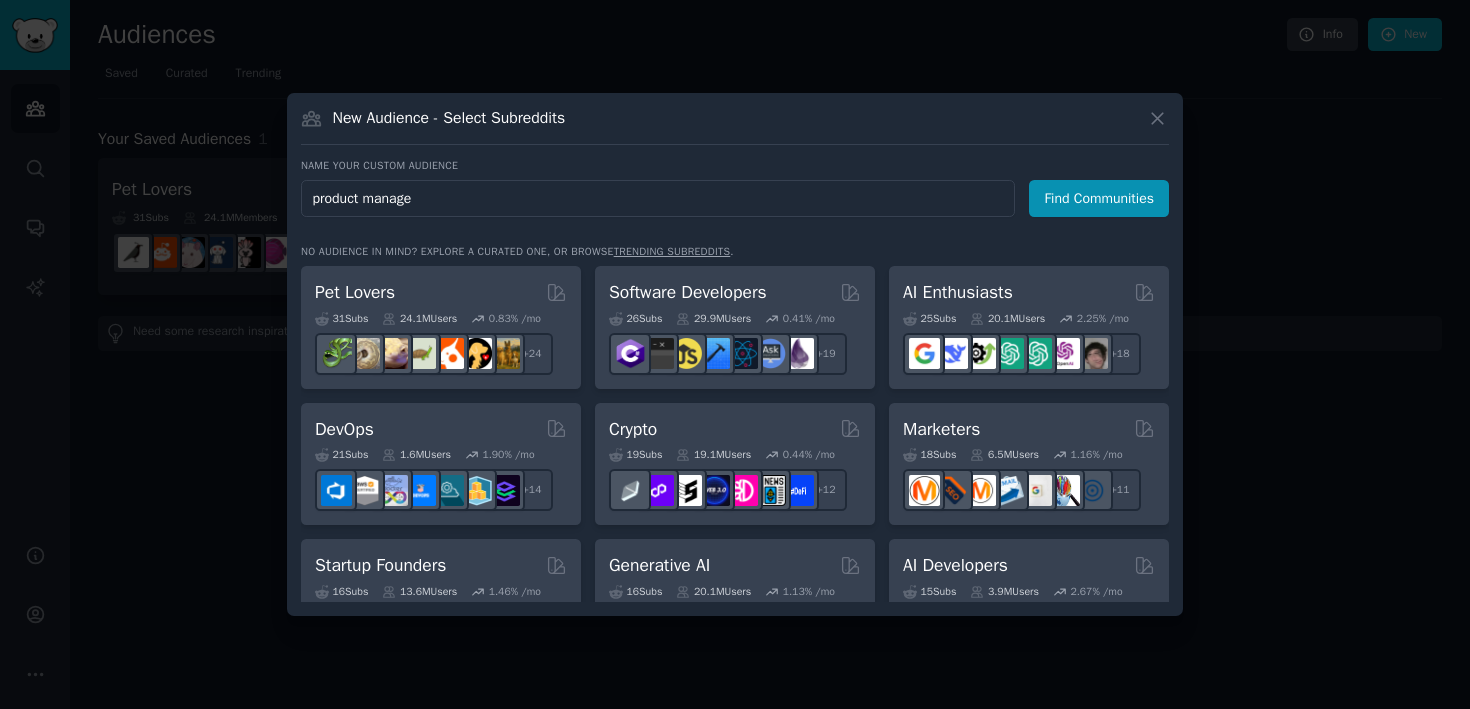 type on "product manager" 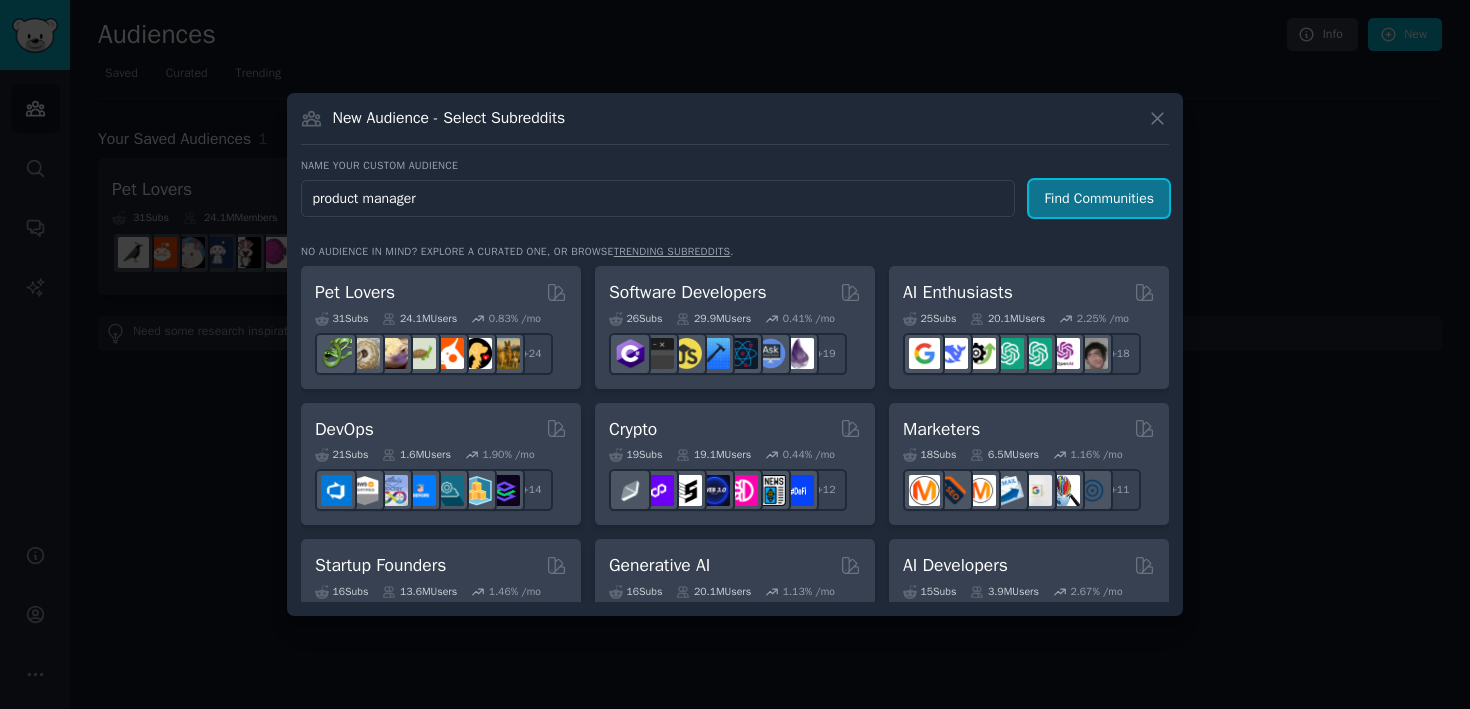 click on "Find Communities" at bounding box center (1099, 198) 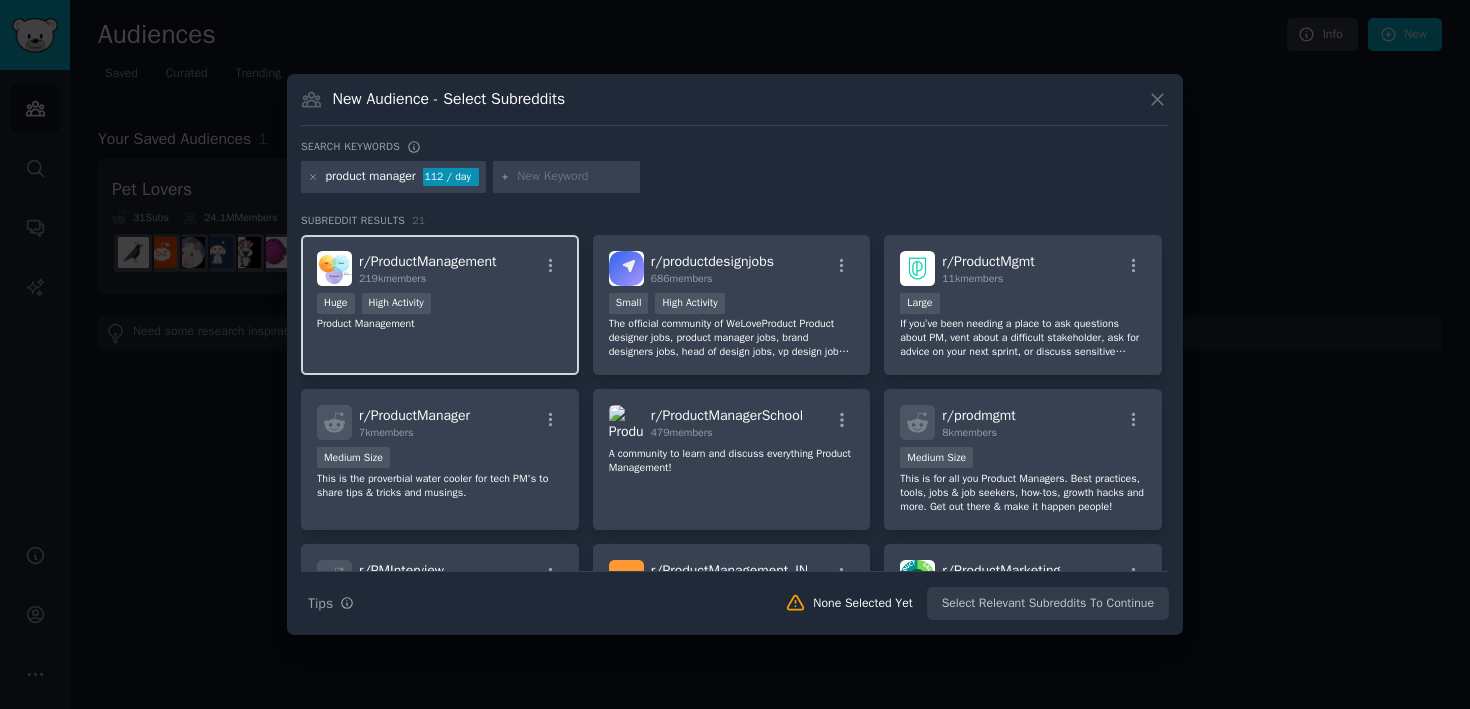 click on "Huge High Activity" at bounding box center (440, 305) 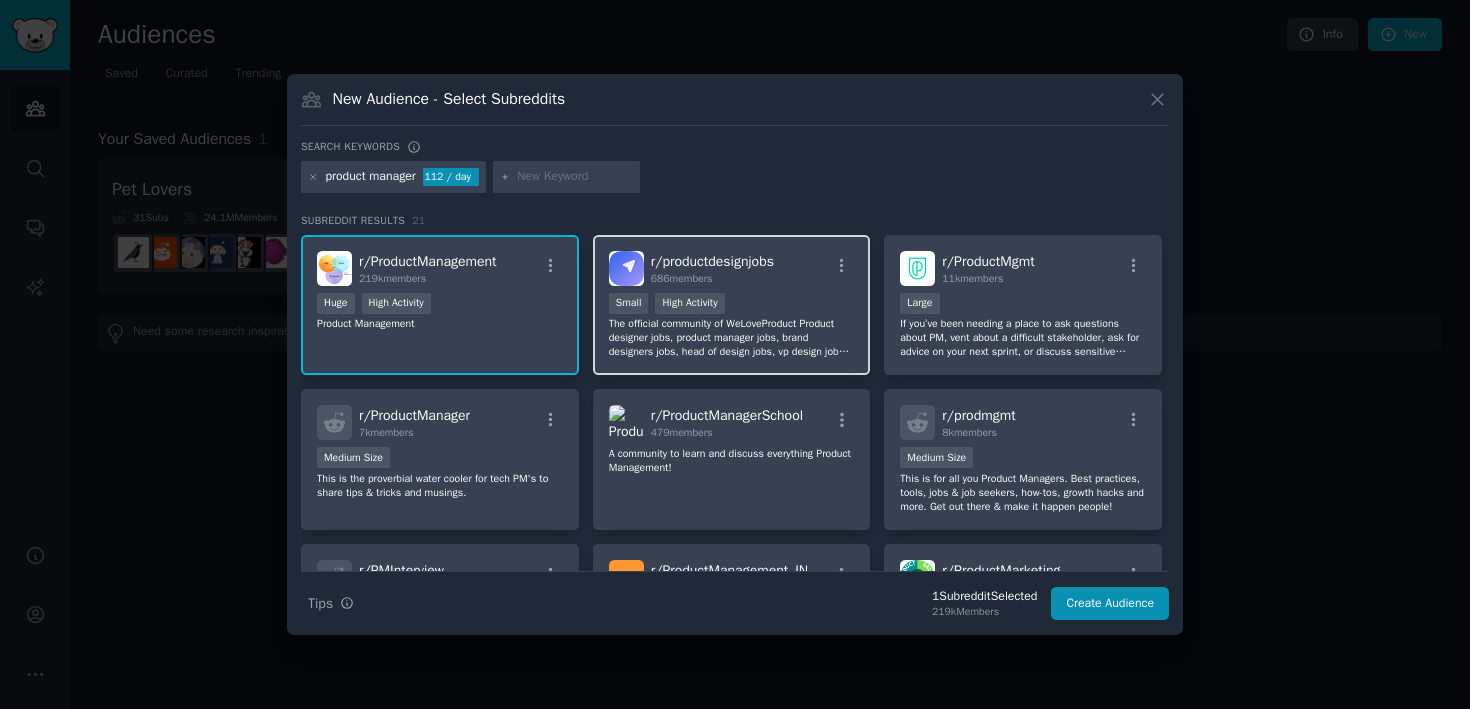 click on ">= 80th percentile for submissions / day Small High Activity" at bounding box center (732, 305) 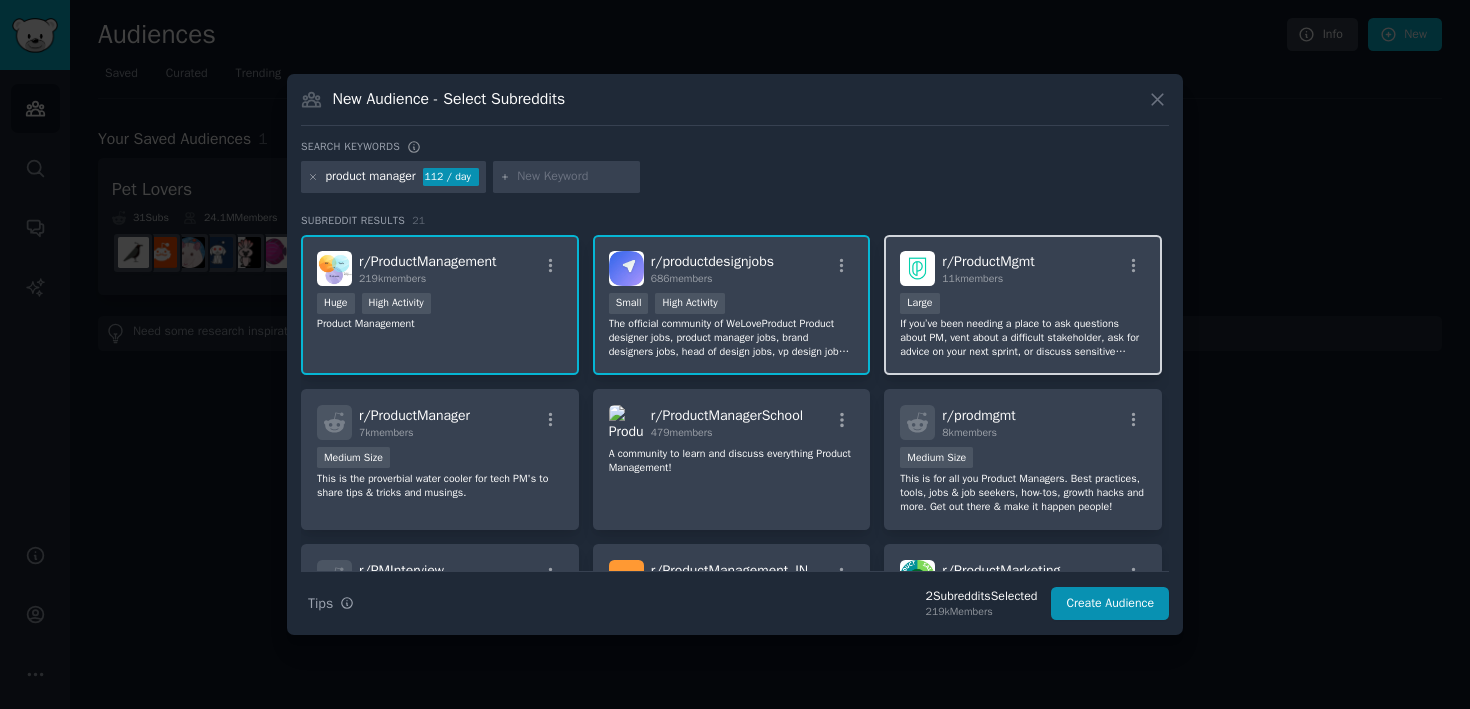 click on "10,000 - 100,000 members Large" at bounding box center (1023, 305) 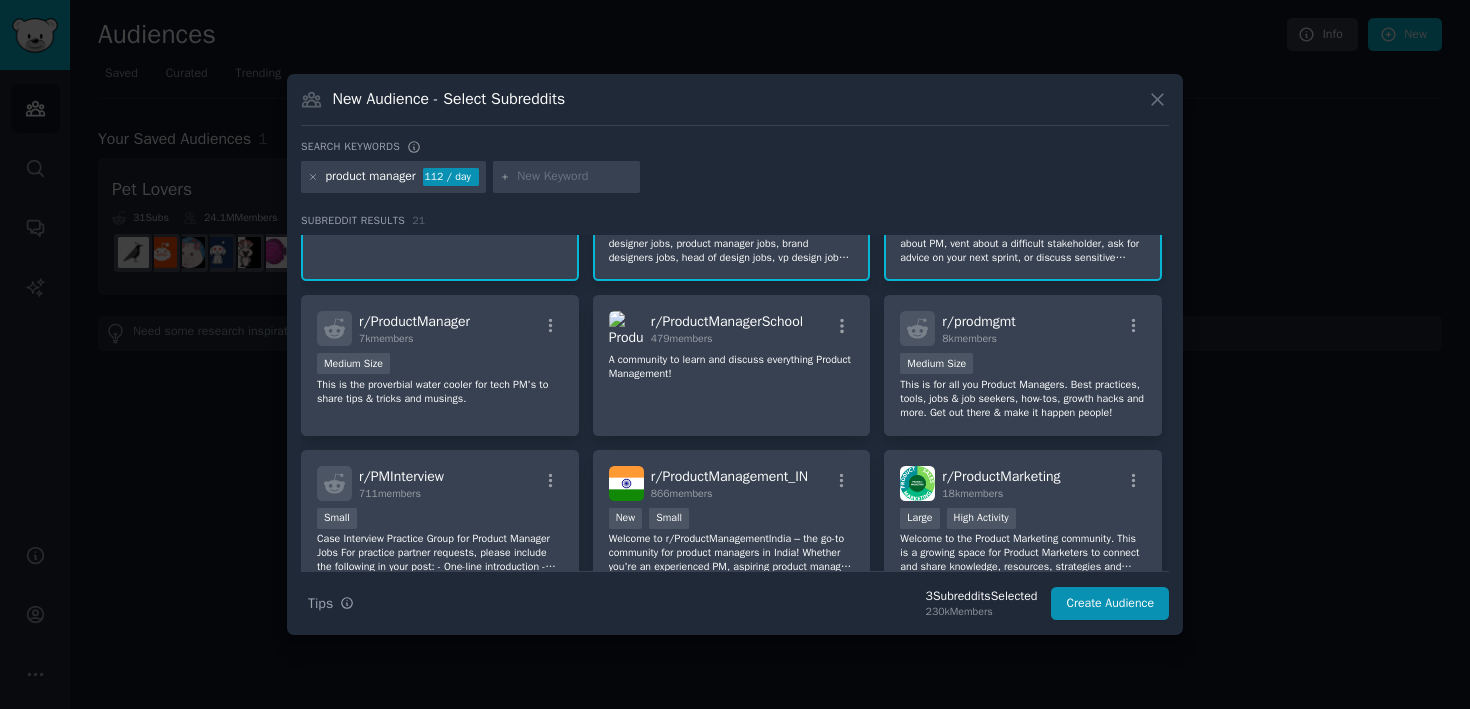 scroll, scrollTop: 95, scrollLeft: 0, axis: vertical 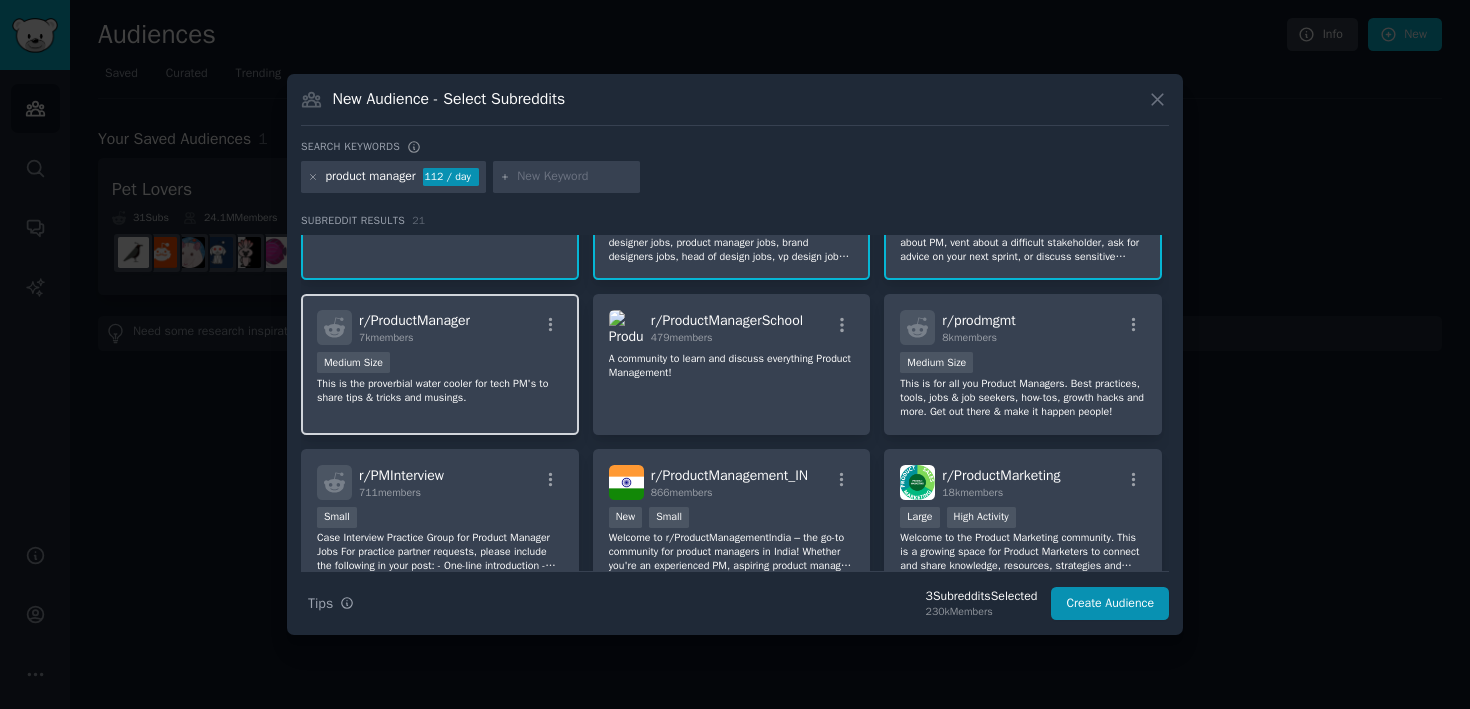 click on "Medium Size" at bounding box center (440, 364) 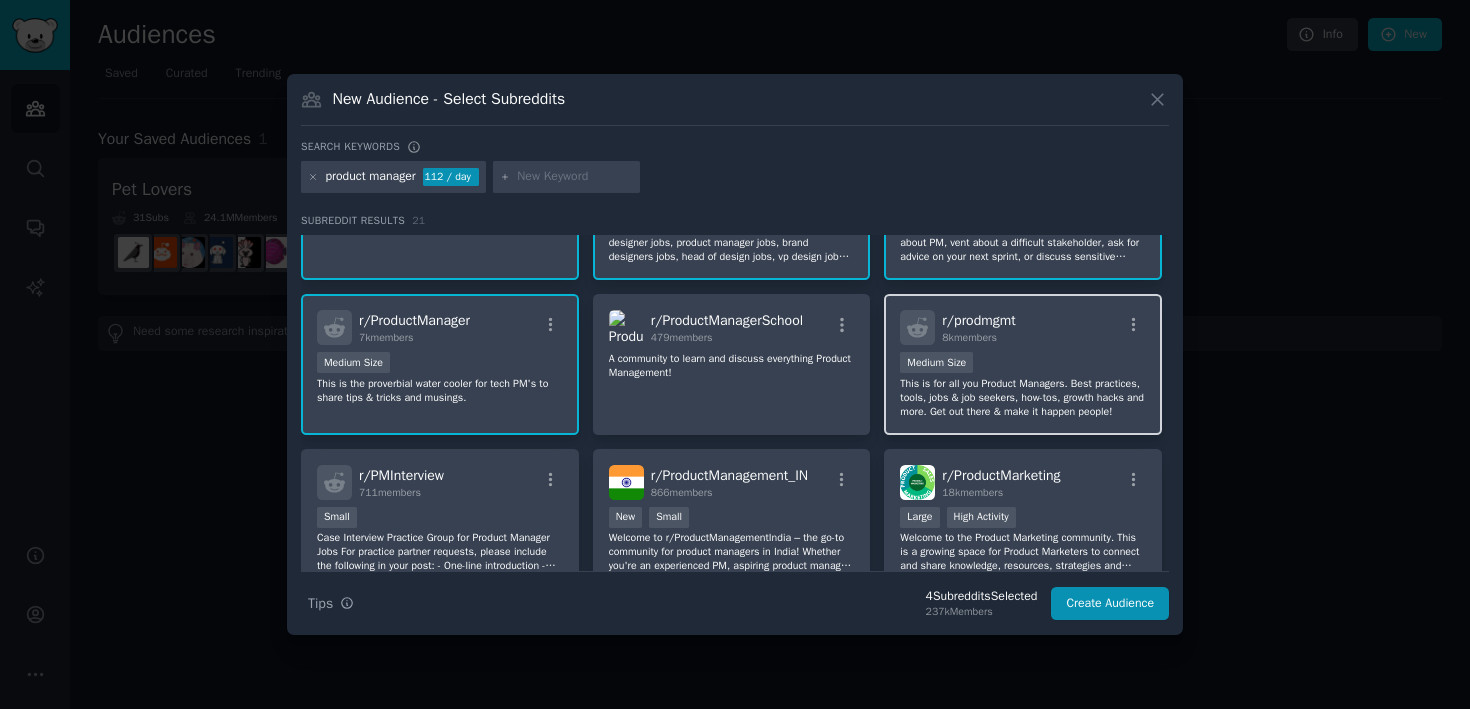 click on "1000 - 10,000 members Medium Size" at bounding box center (1023, 364) 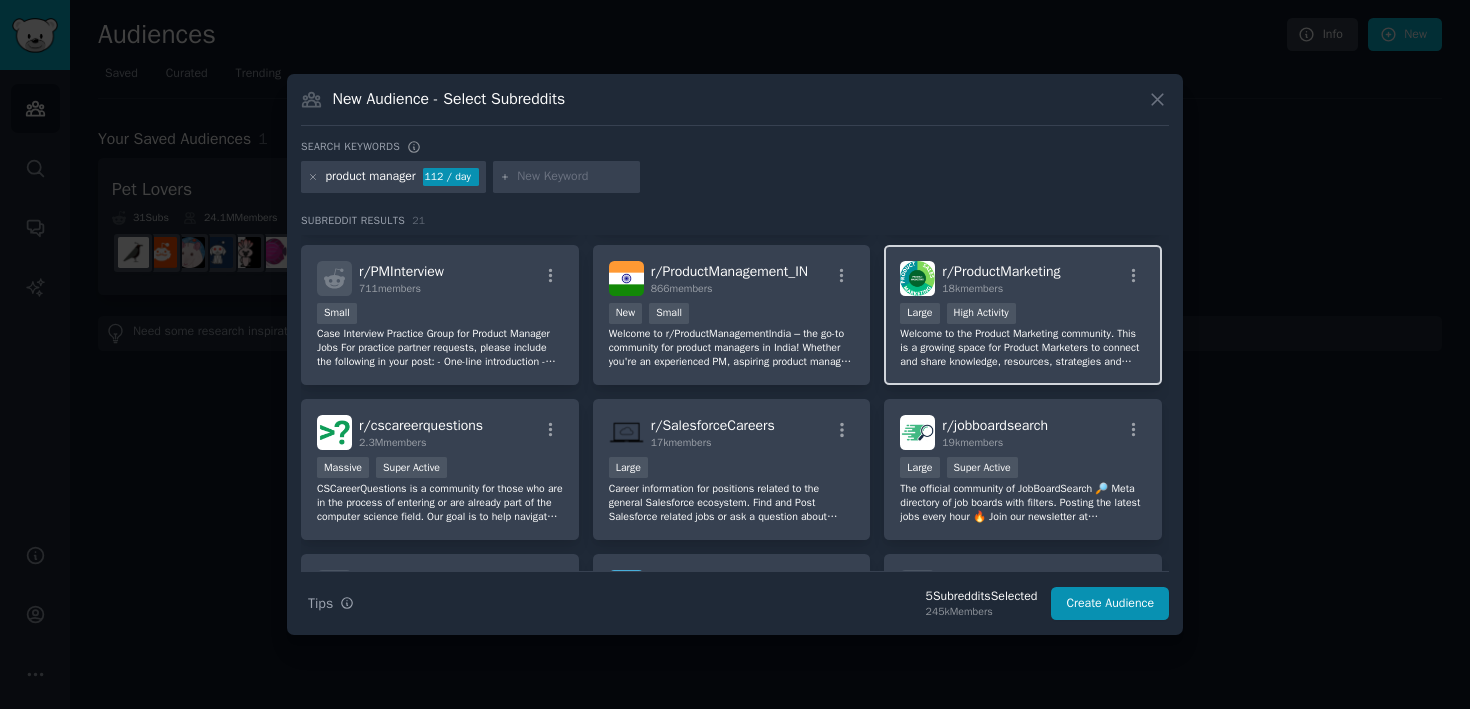 scroll, scrollTop: 300, scrollLeft: 0, axis: vertical 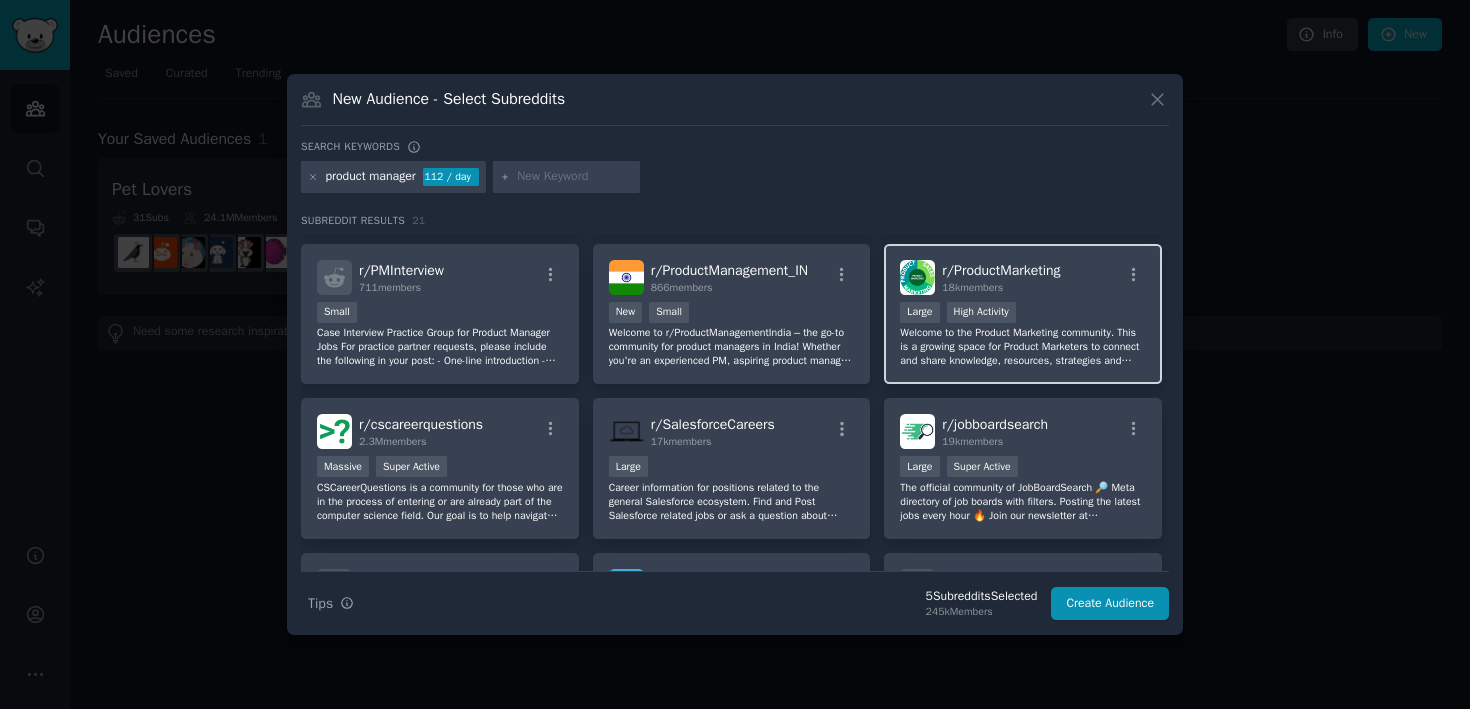 click on "Large High Activity" at bounding box center [1023, 314] 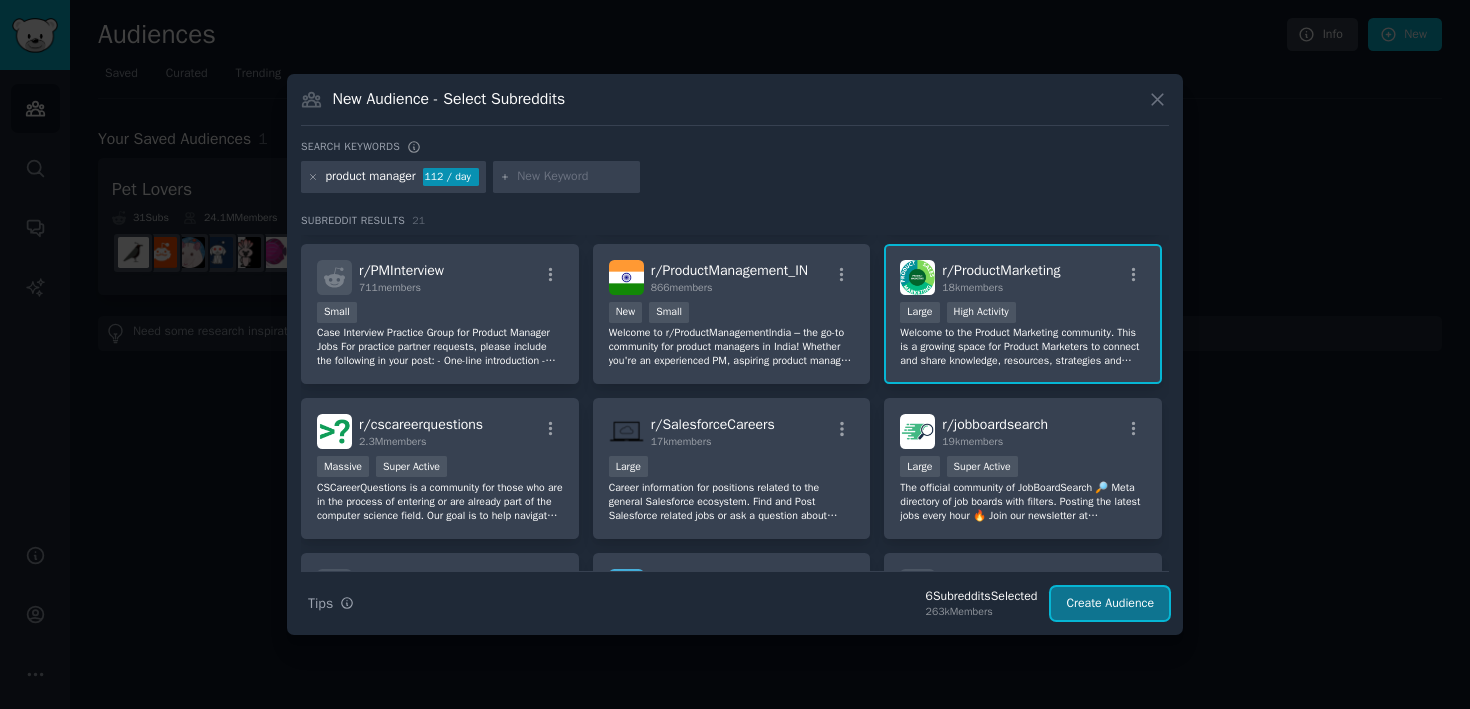 click on "Create Audience" at bounding box center (1110, 604) 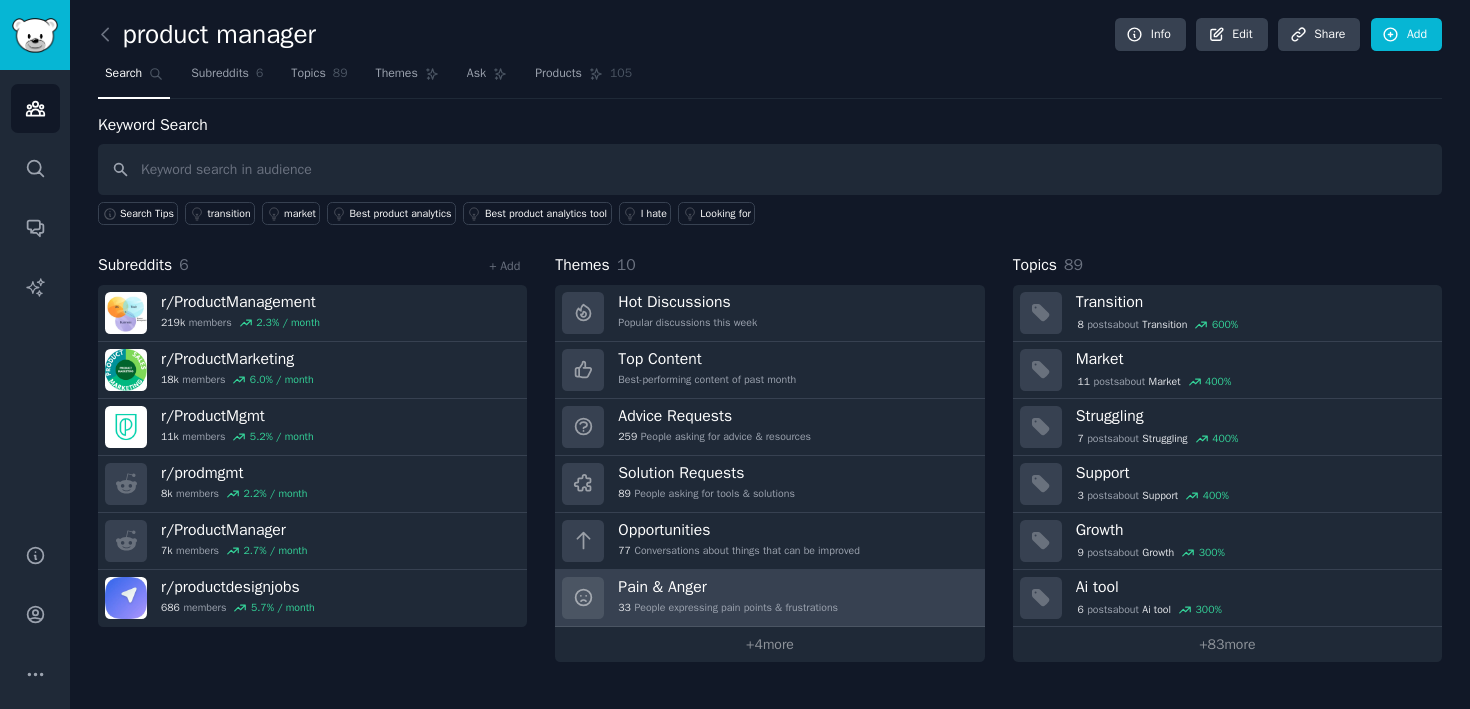 click on "Pain & Anger" at bounding box center (728, 587) 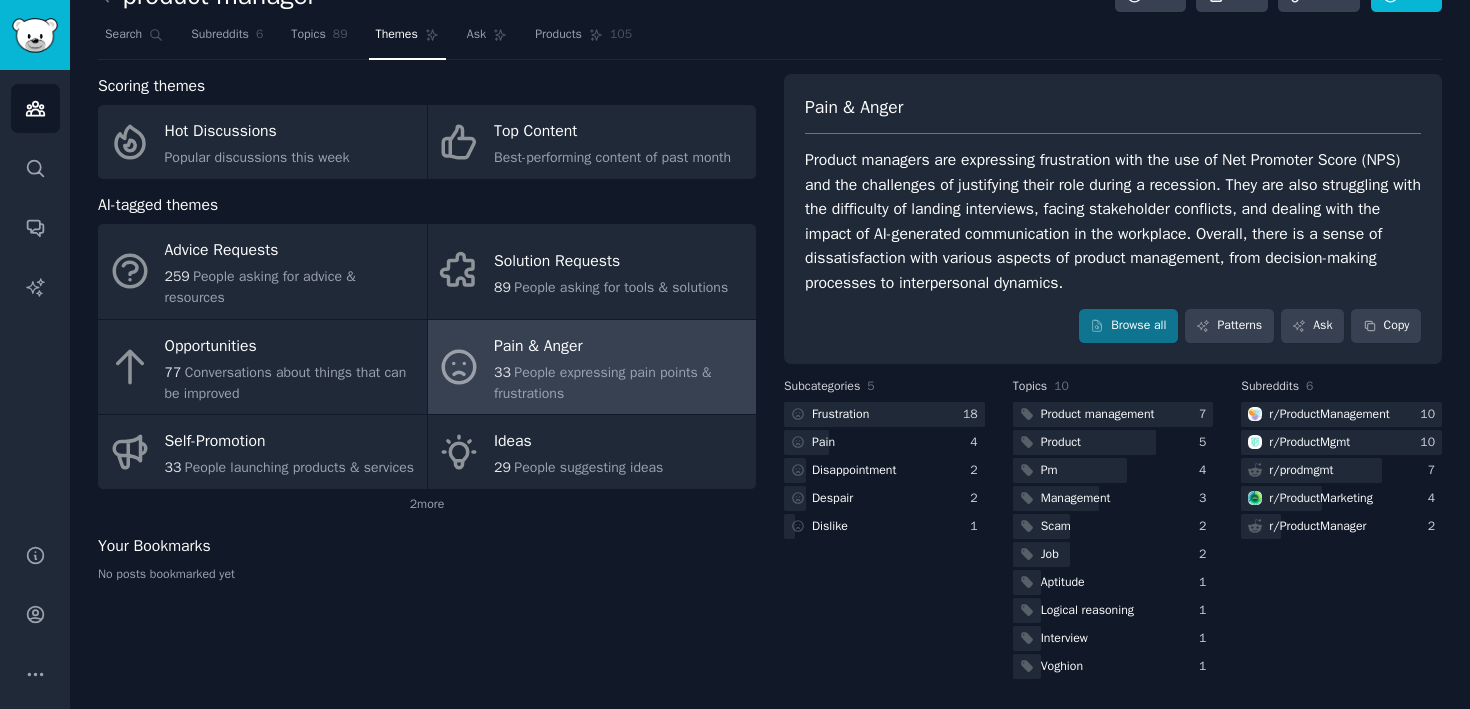 scroll, scrollTop: 40, scrollLeft: 0, axis: vertical 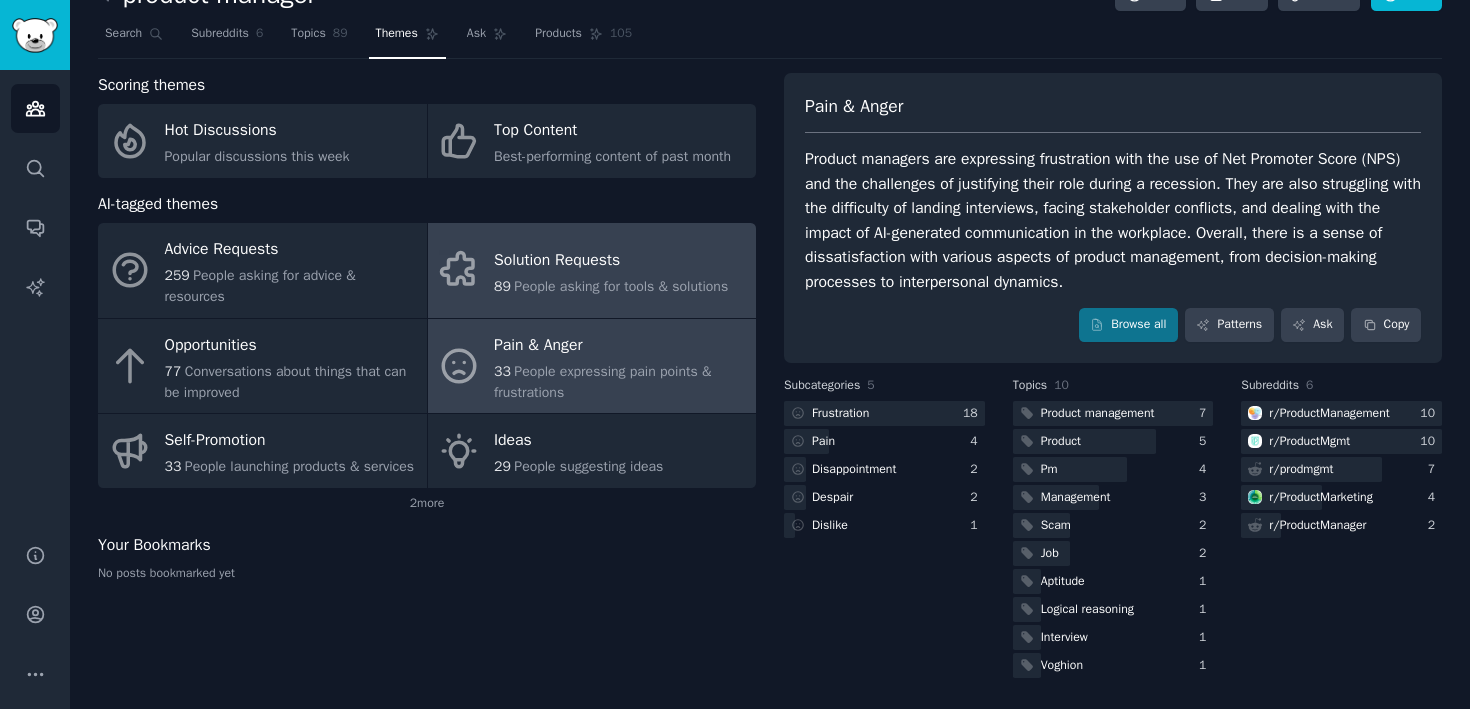 click on "Solution Requests" at bounding box center (611, 260) 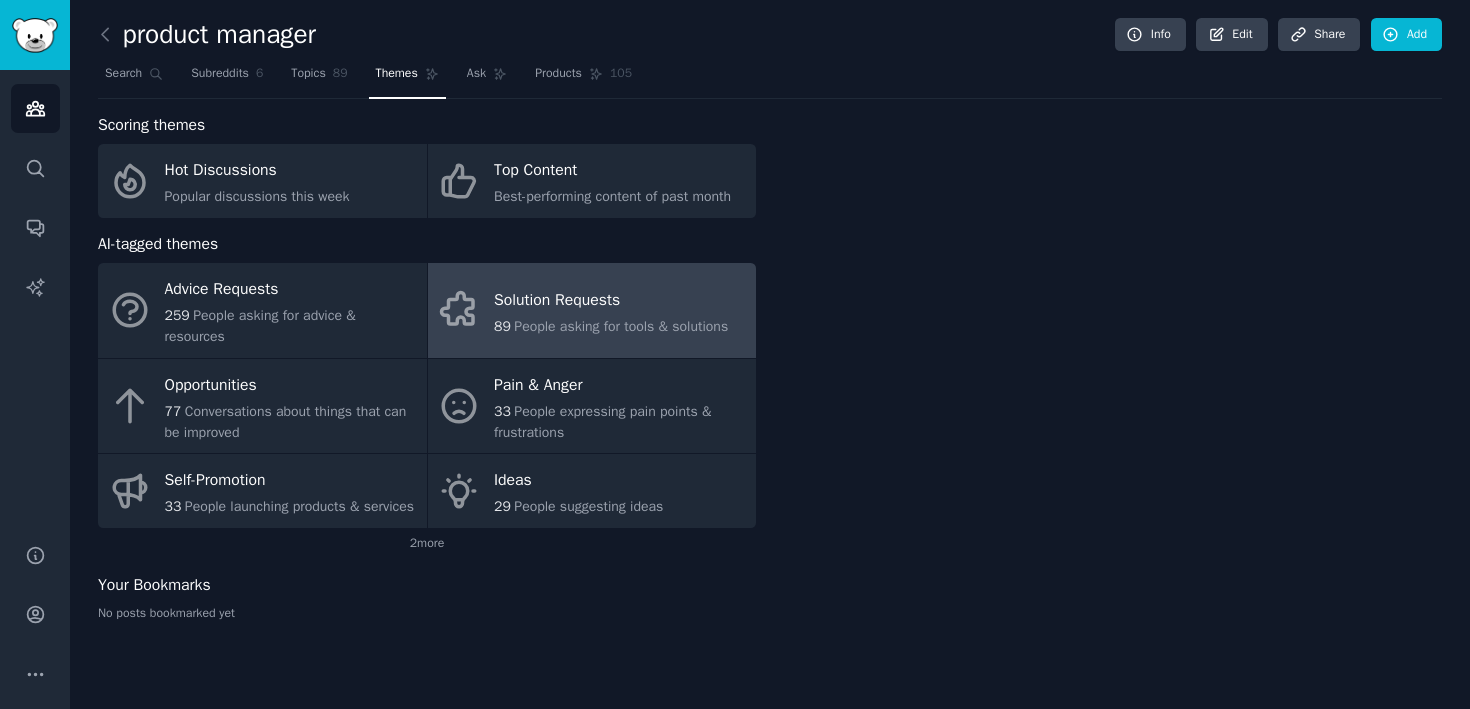 scroll, scrollTop: 0, scrollLeft: 0, axis: both 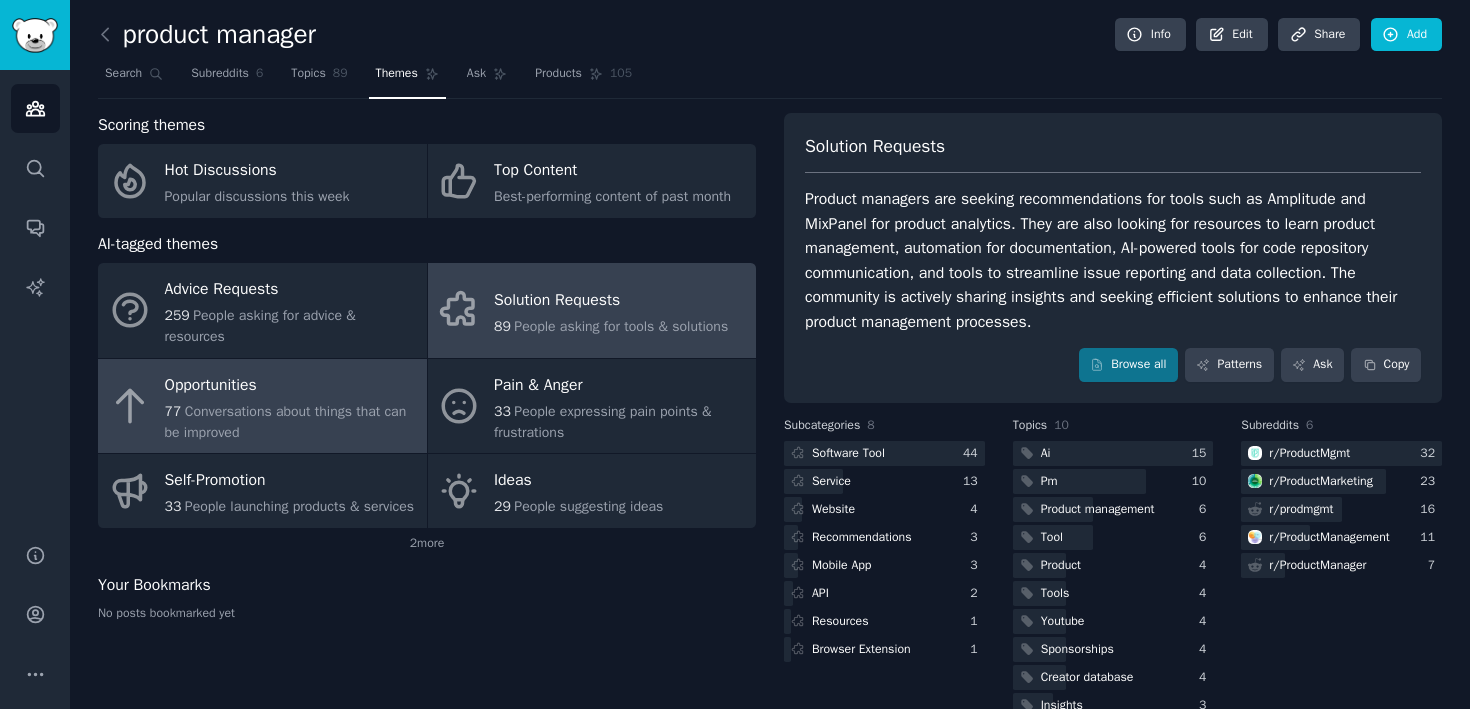 click on "77 Conversations about things that can be improved" at bounding box center (291, 422) 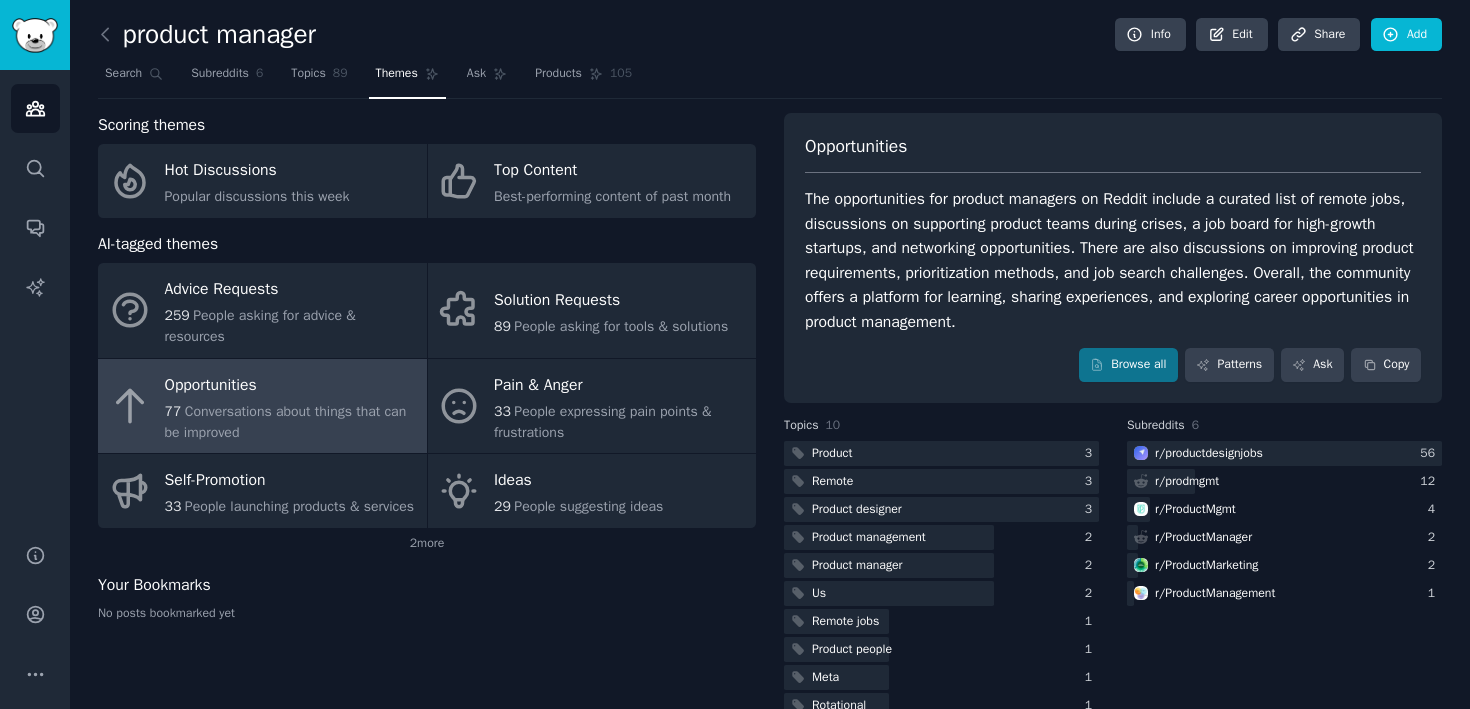 scroll, scrollTop: 40, scrollLeft: 0, axis: vertical 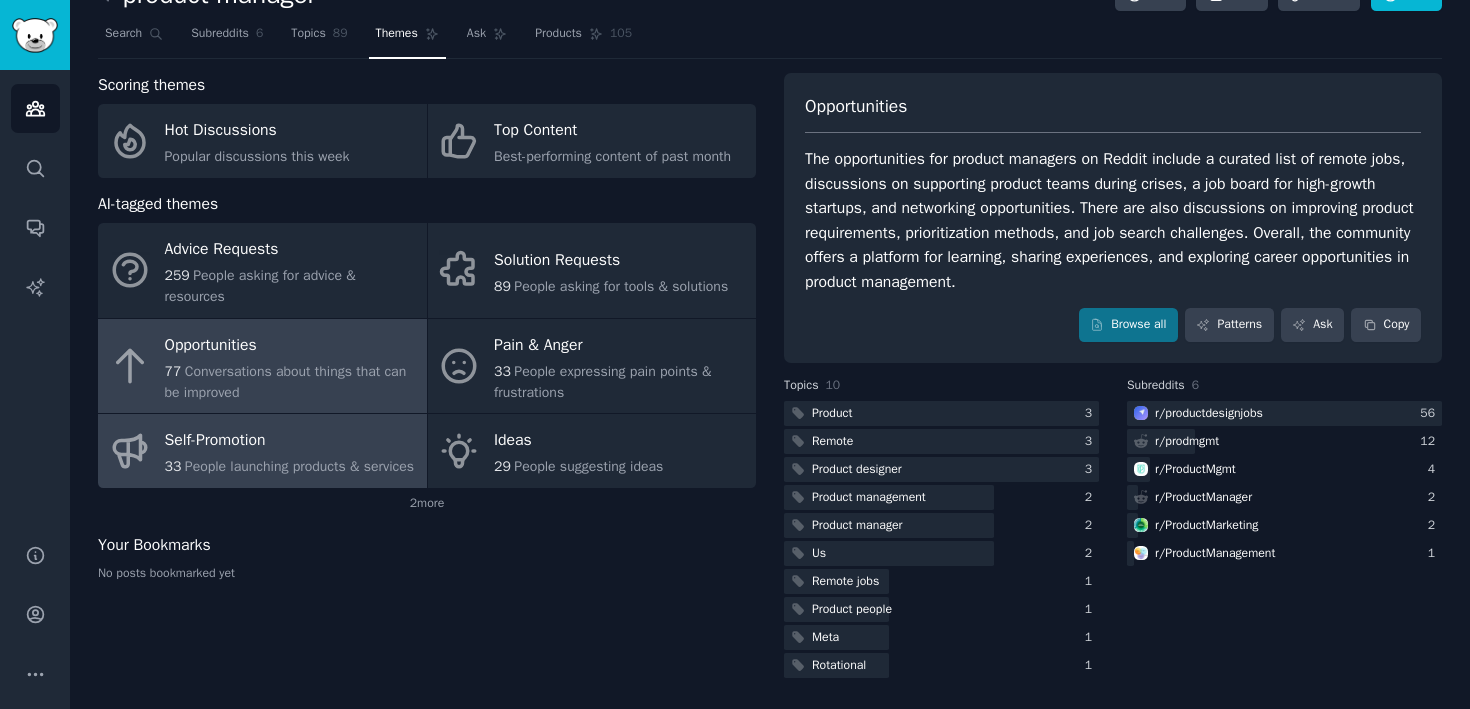 click on "33 People launching products & services" at bounding box center (290, 466) 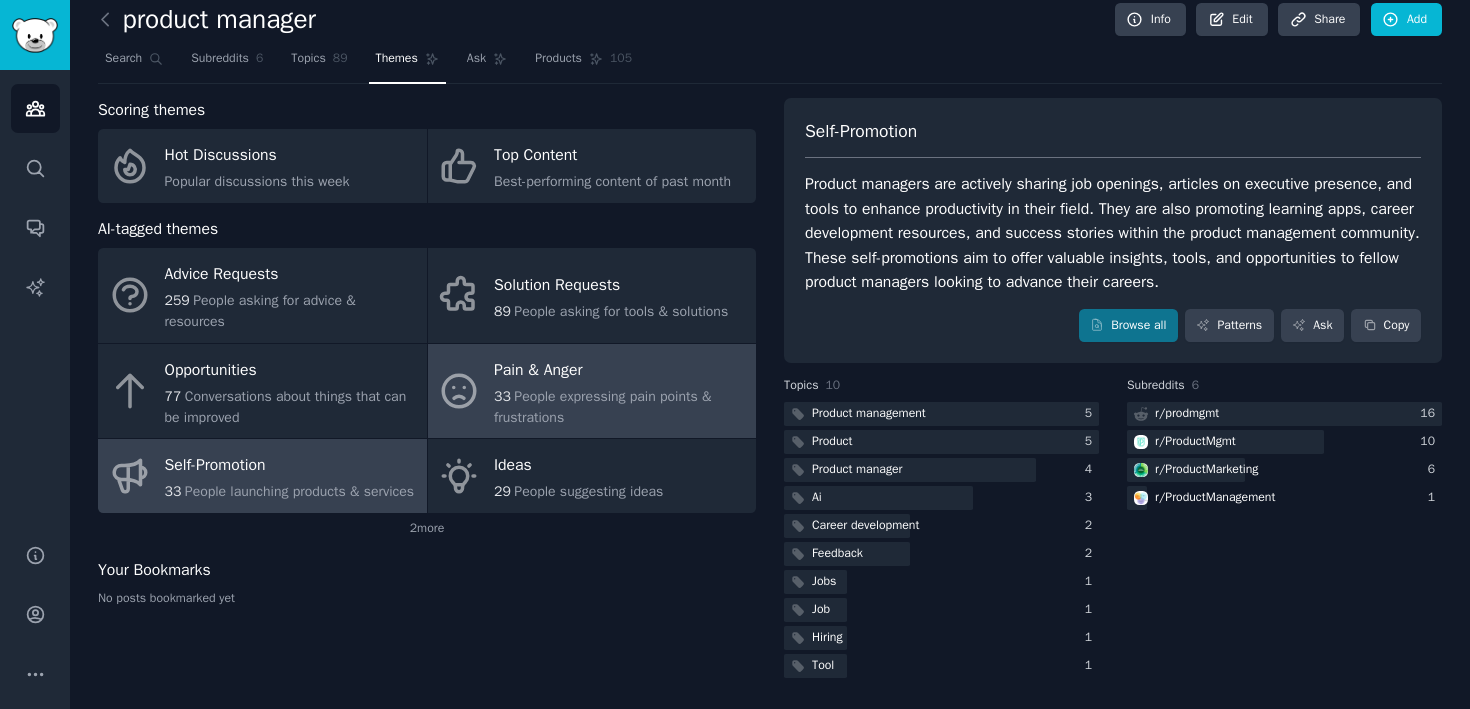 scroll, scrollTop: 0, scrollLeft: 0, axis: both 